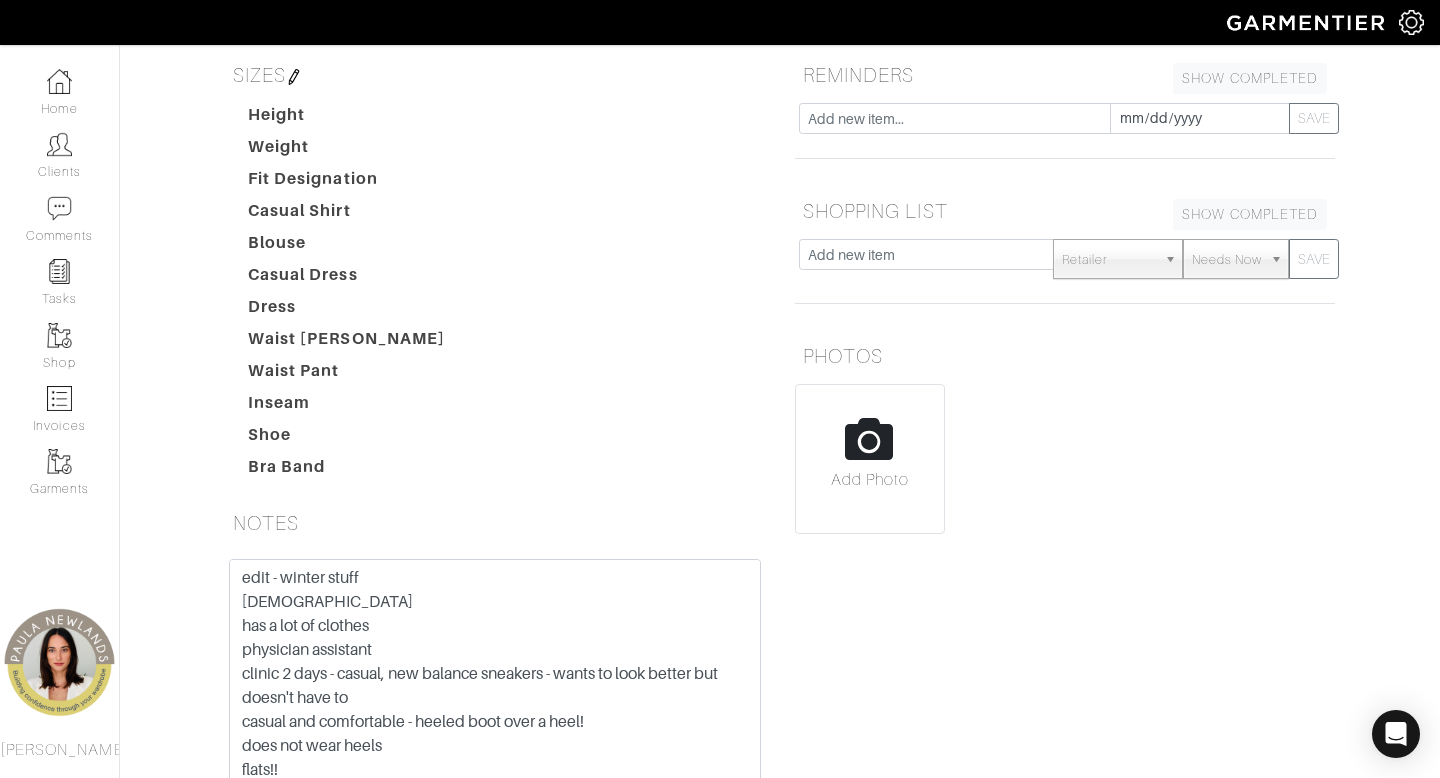 scroll, scrollTop: 293, scrollLeft: 0, axis: vertical 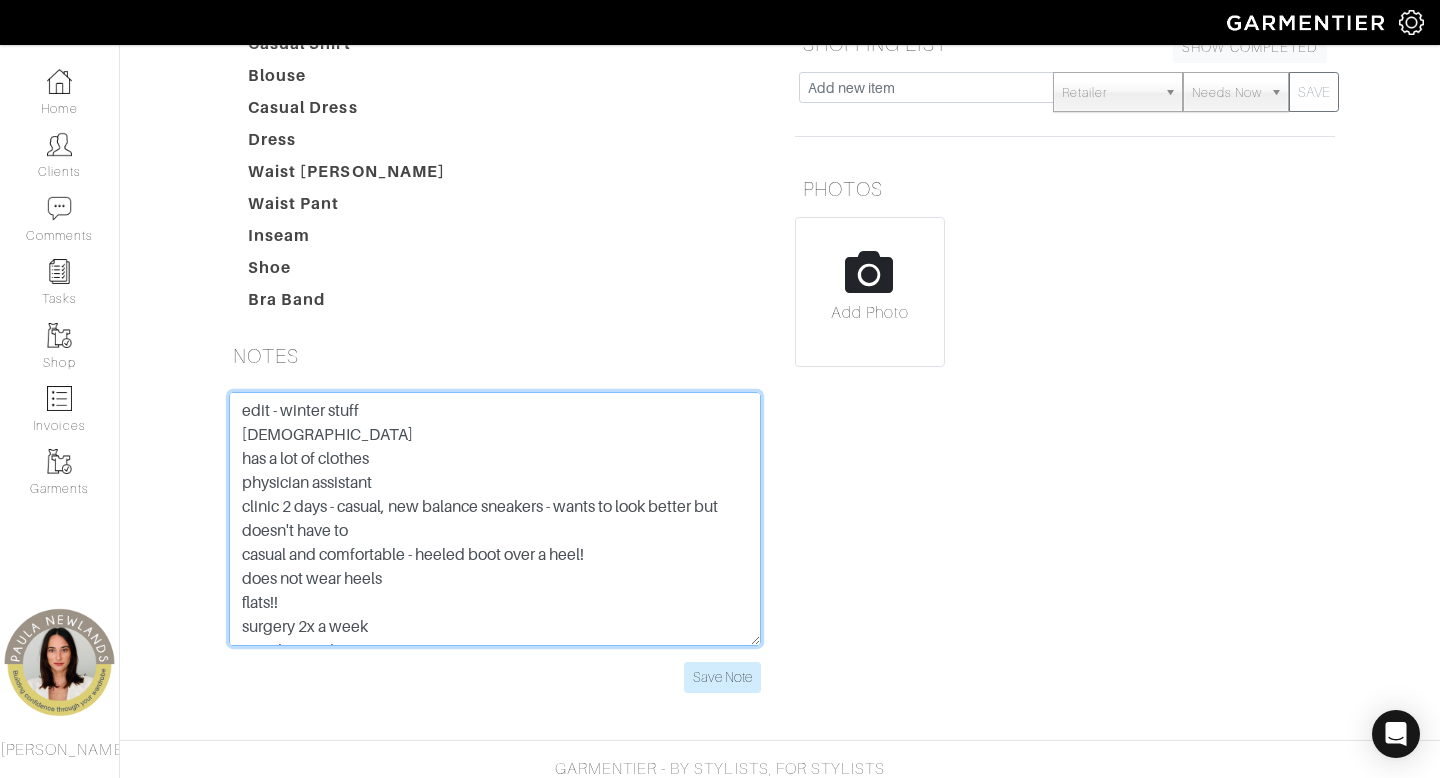 click on "edit - winter stuff
[DEMOGRAPHIC_DATA]
has a lot of clothes
physician assistant
clinic 2 days - casual, new balance sneakers - wants to look better but doesn't have to
casual and comfortable - heeled boot over a heel!
does not wear heels
flats!!
surgery 2x a week
rare date nights
capsule
staples
foundation
chatted with a stylist a year ago" at bounding box center (495, 519) 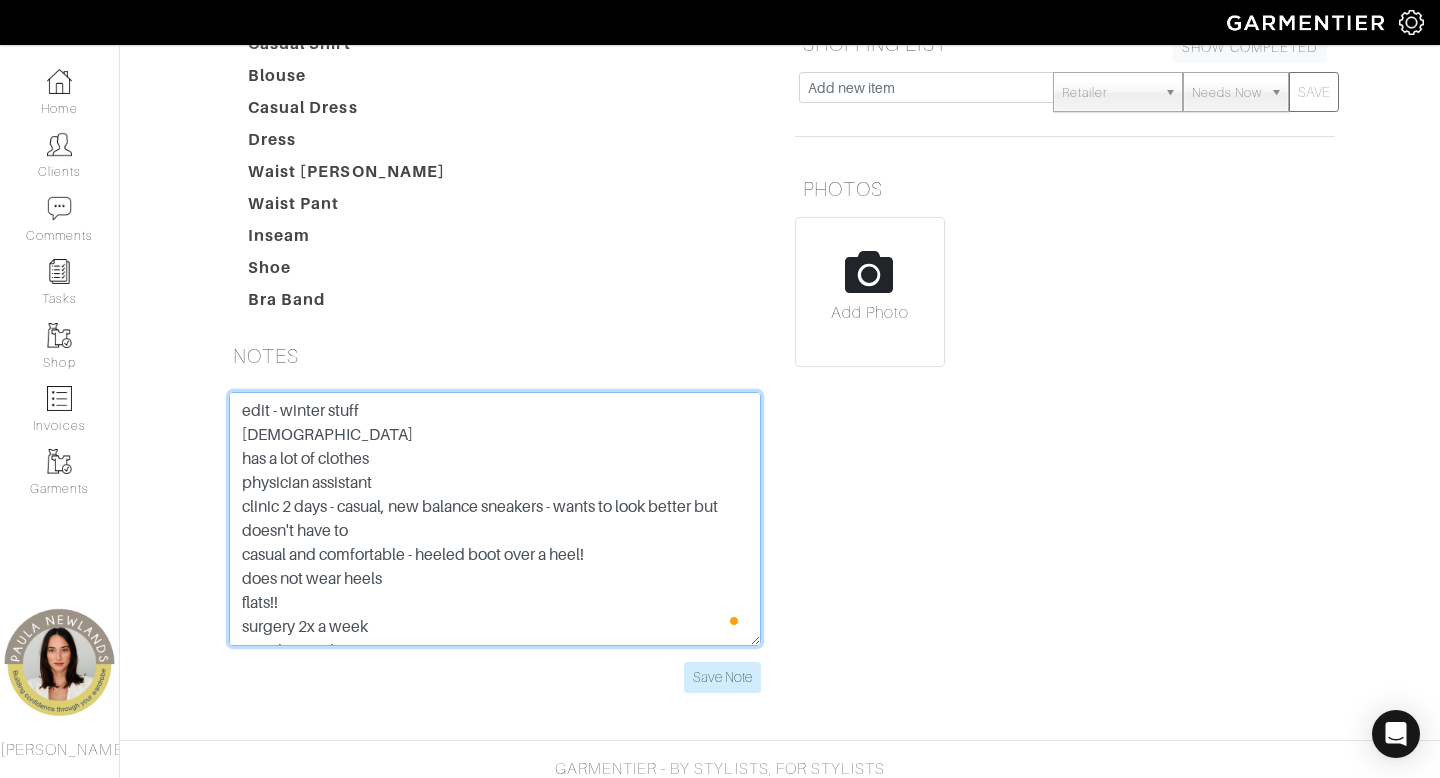 click on "edit - winter stuff
[DEMOGRAPHIC_DATA]
has a lot of clothes
physician assistant
clinic 2 days - casual, new balance sneakers - wants to look better but doesn't have to
casual and comfortable - heeled boot over a heel!
does not wear heels
flats!!
surgery 2x a week
rare date nights
capsule
staples
foundation
chatted with a stylist a year ago" at bounding box center (495, 519) 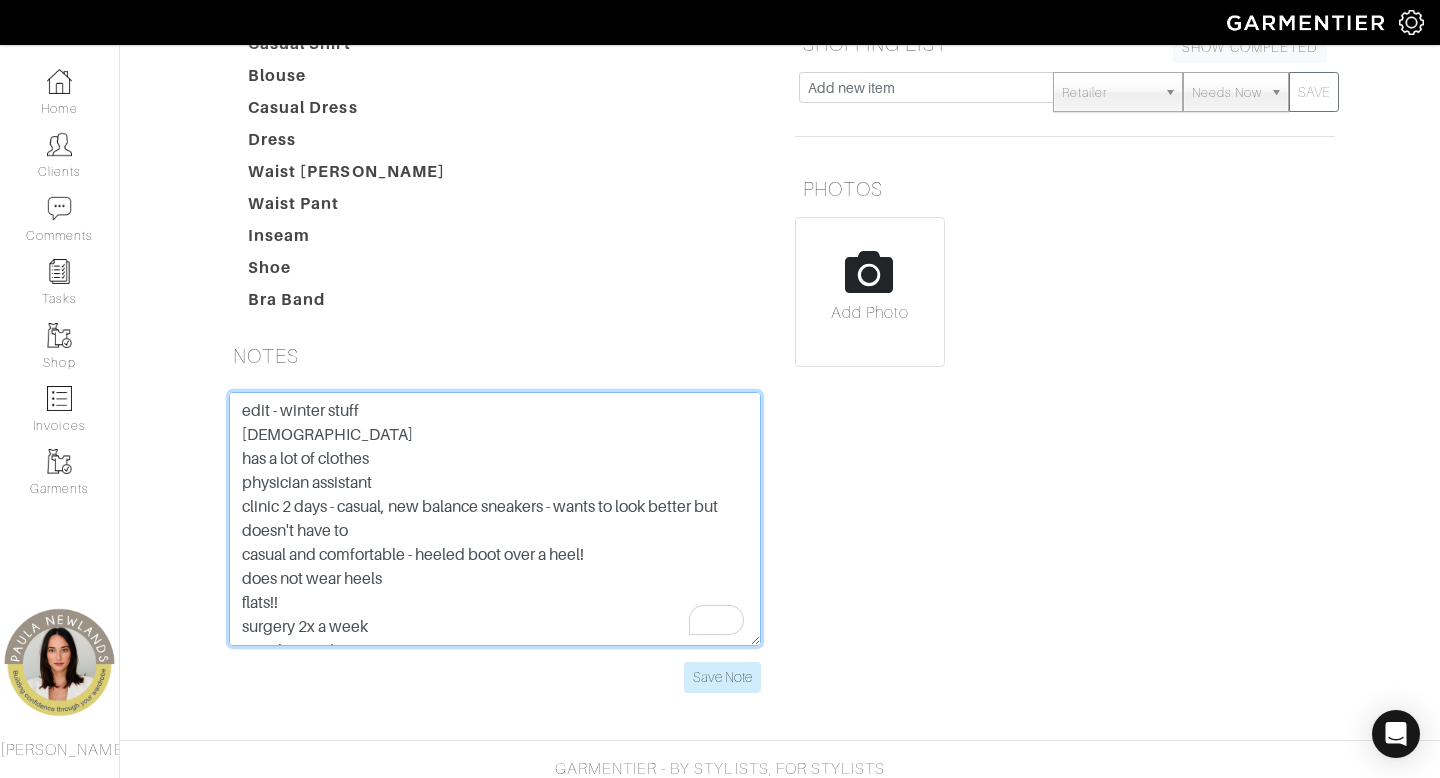 click on "edit - winter stuff
[DEMOGRAPHIC_DATA]
has a lot of clothes
physician assistant
clinic 2 days - casual, new balance sneakers - wants to look better but doesn't have to
casual and comfortable - heeled boot over a heel!
does not wear heels
flats!!
surgery 2x a week
rare date nights
capsule
staples
foundation
chatted with a stylist a year ago" at bounding box center [495, 519] 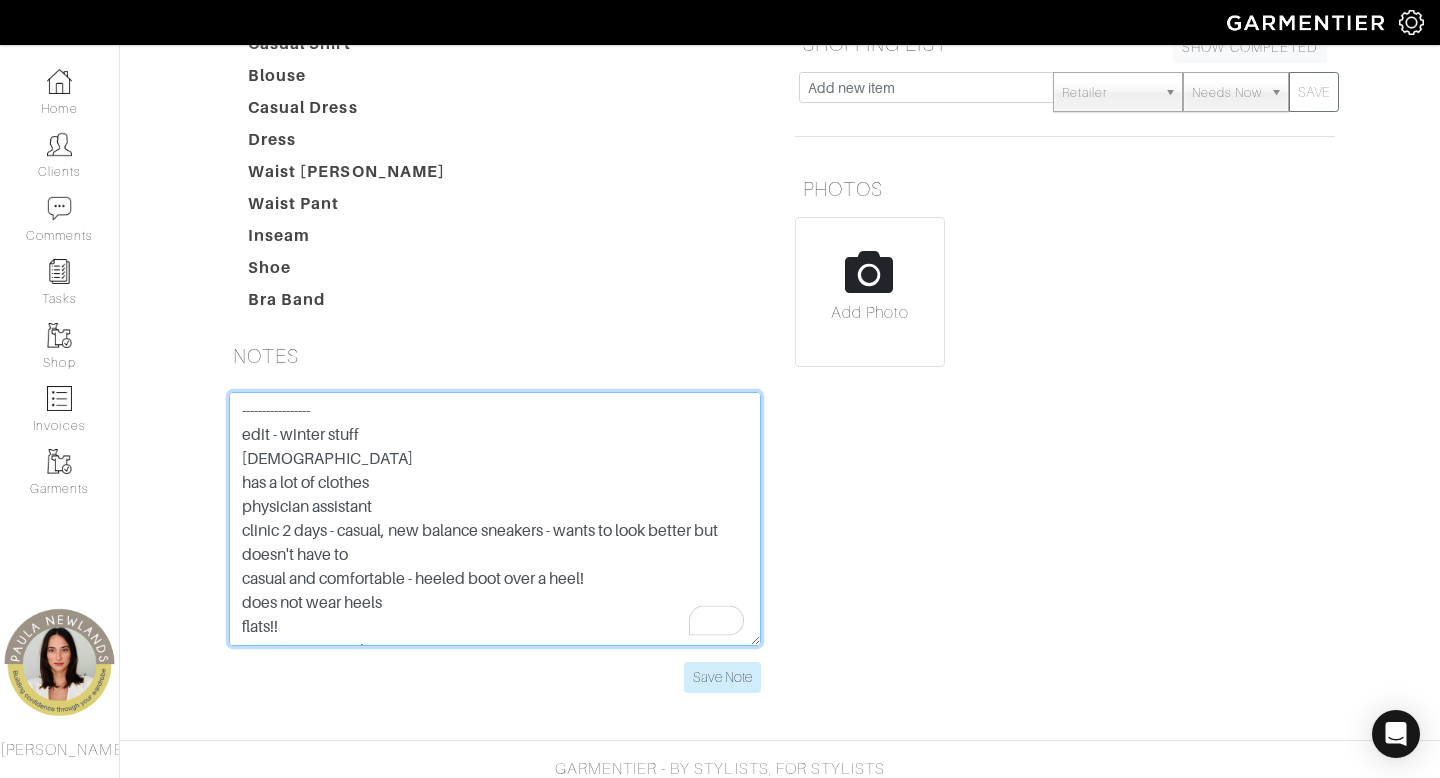 click on "edit - winter stuff
[DEMOGRAPHIC_DATA]
has a lot of clothes
physician assistant
clinic 2 days - casual, new balance sneakers - wants to look better but doesn't have to
casual and comfortable - heeled boot over a heel!
does not wear heels
flats!!
surgery 2x a week
rare date nights
capsule
staples
foundation
chatted with a stylist a year ago" at bounding box center [495, 519] 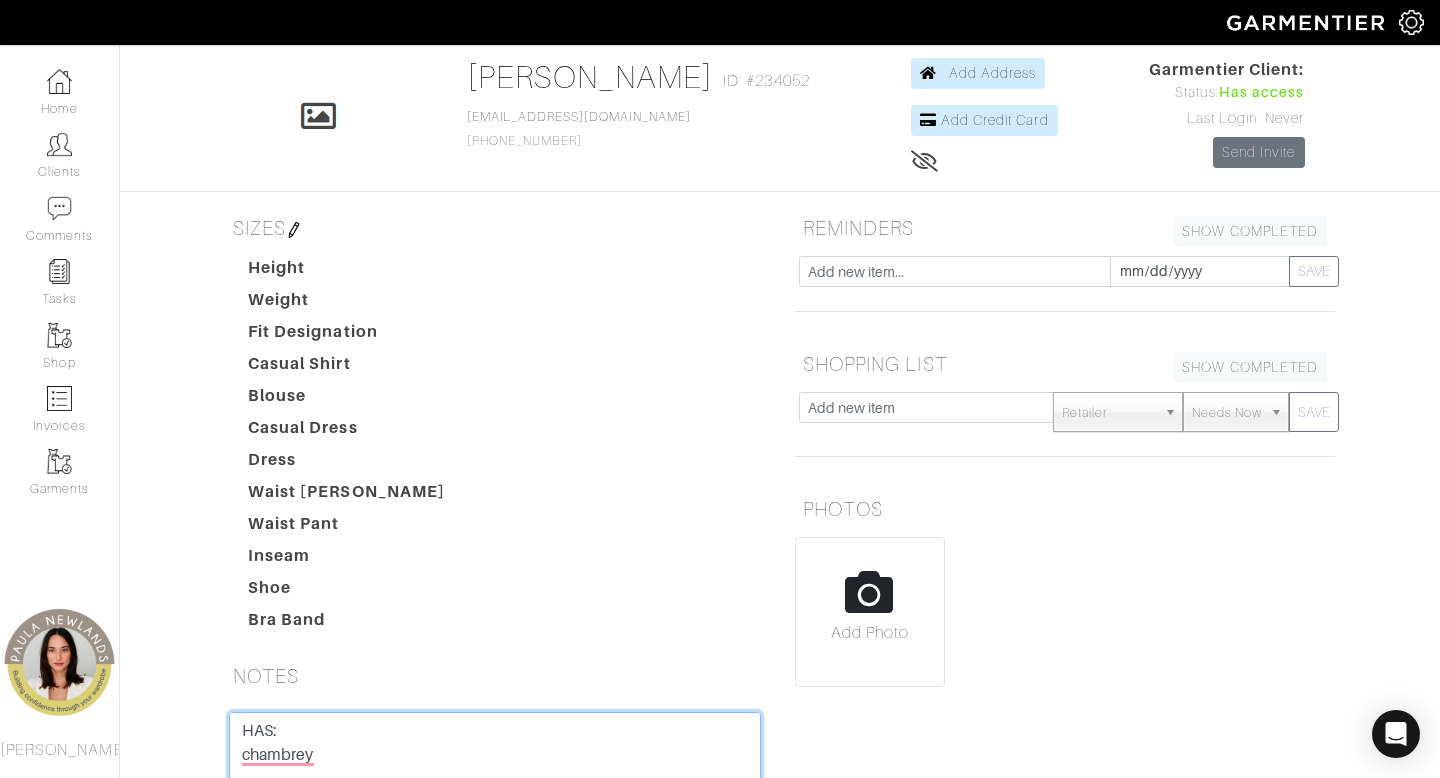 scroll, scrollTop: 0, scrollLeft: 0, axis: both 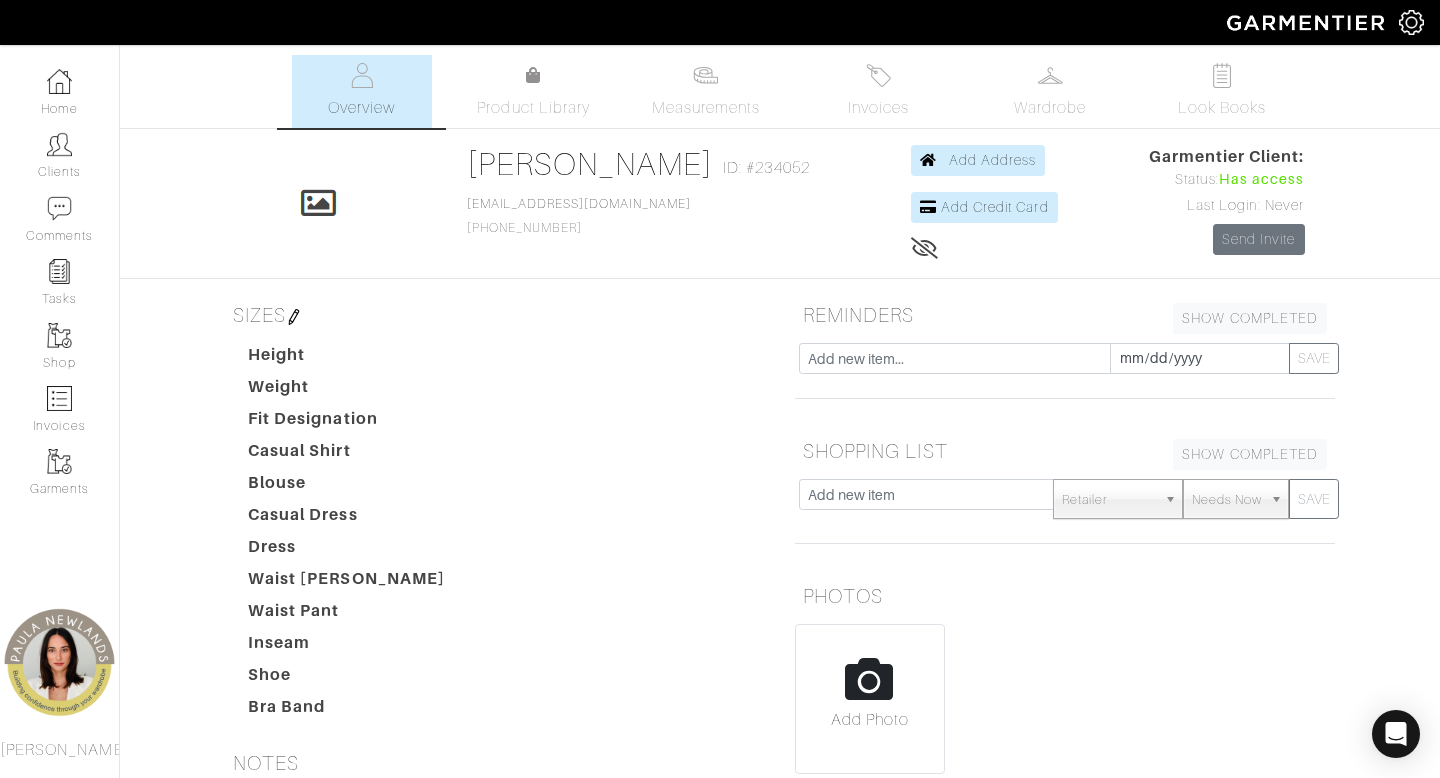 type on "HAS:
chambrey
-----------------
edit - winter stuff
[DEMOGRAPHIC_DATA]
has a lot of clothes
physician assistant
clinic 2 days - casual, new balance sneakers - wants to look better but doesn't have to
casual and comfortable - heeled boot over a heel!
does not wear heels
flats!!
surgery 2x a week
rare date nights
capsule
staples
foundation
chatted with a stylist a year ago" 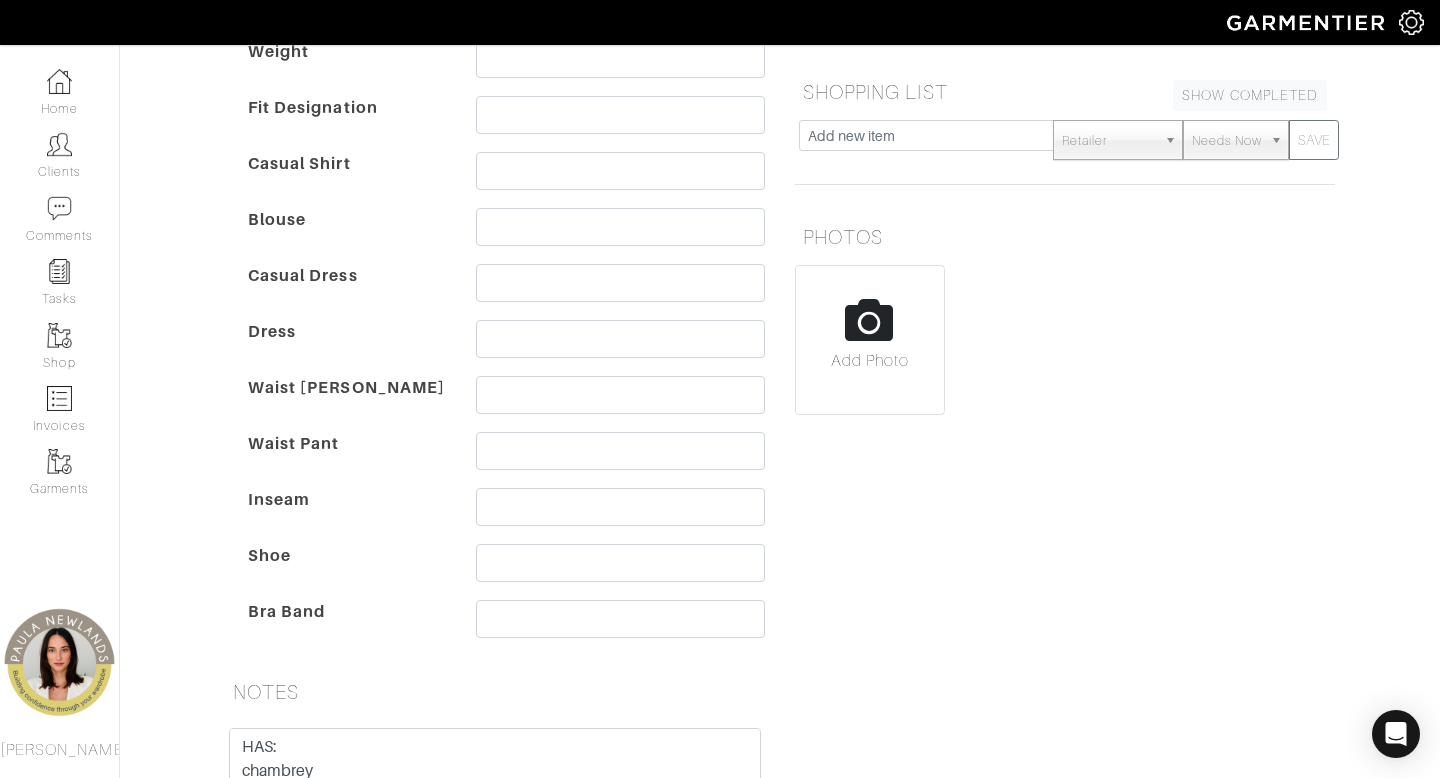 scroll, scrollTop: 382, scrollLeft: 0, axis: vertical 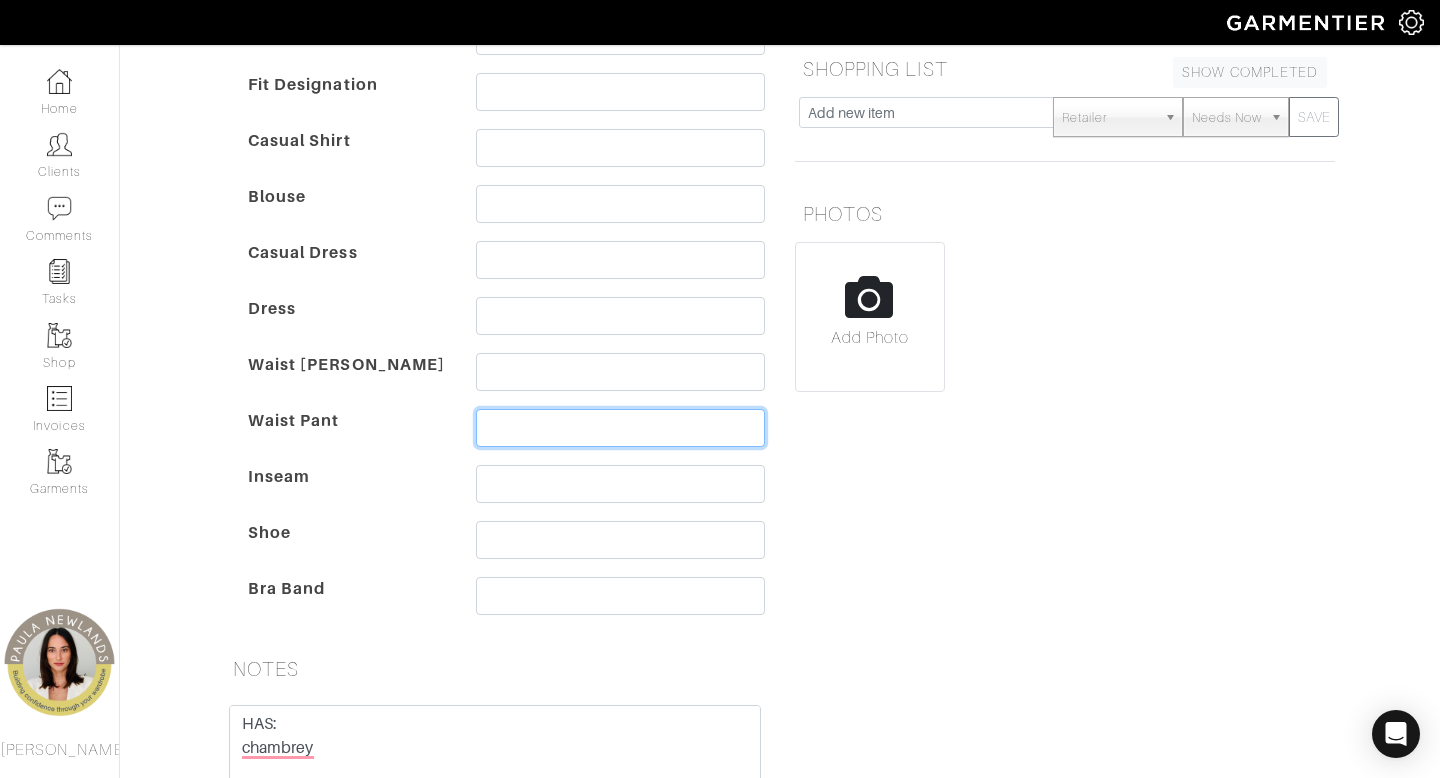 click at bounding box center (620, 428) 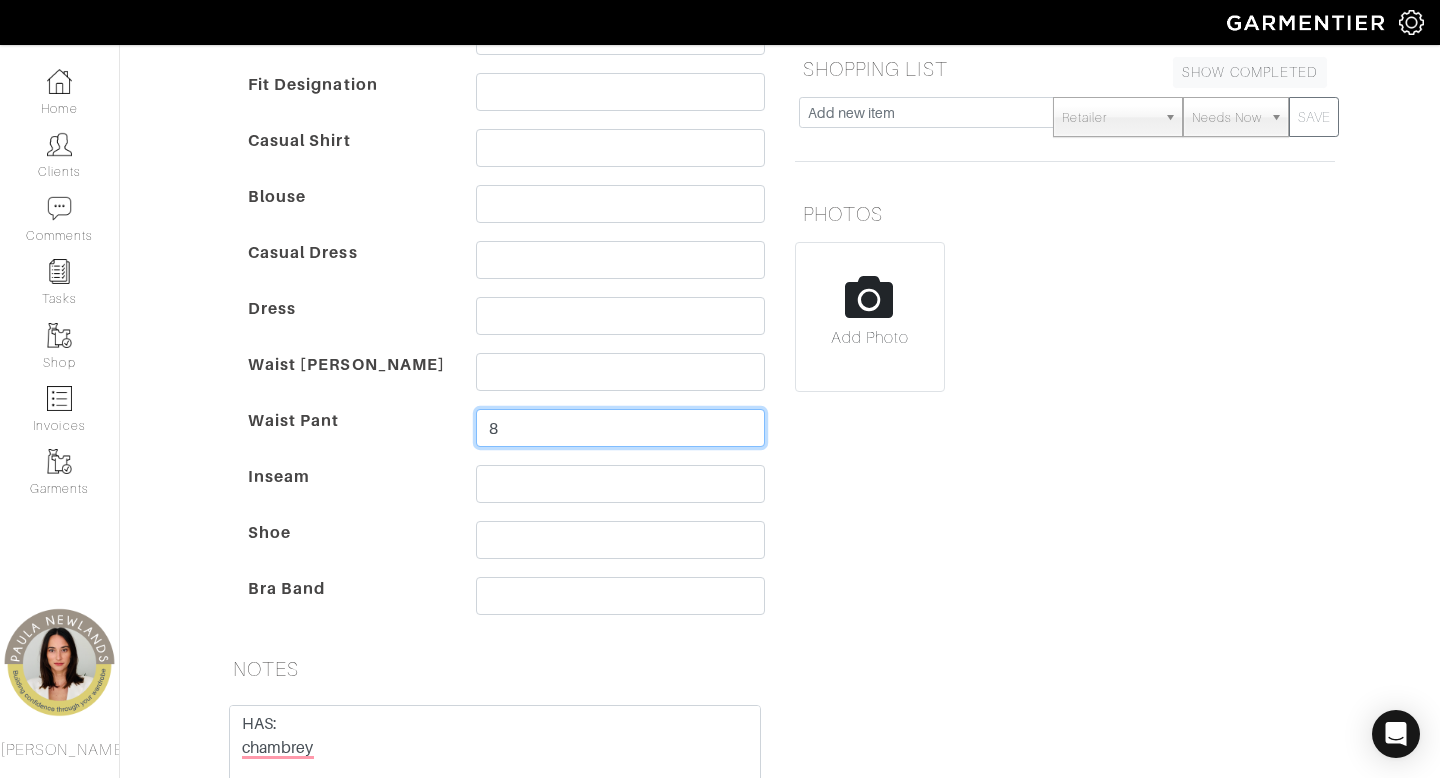 type on "8" 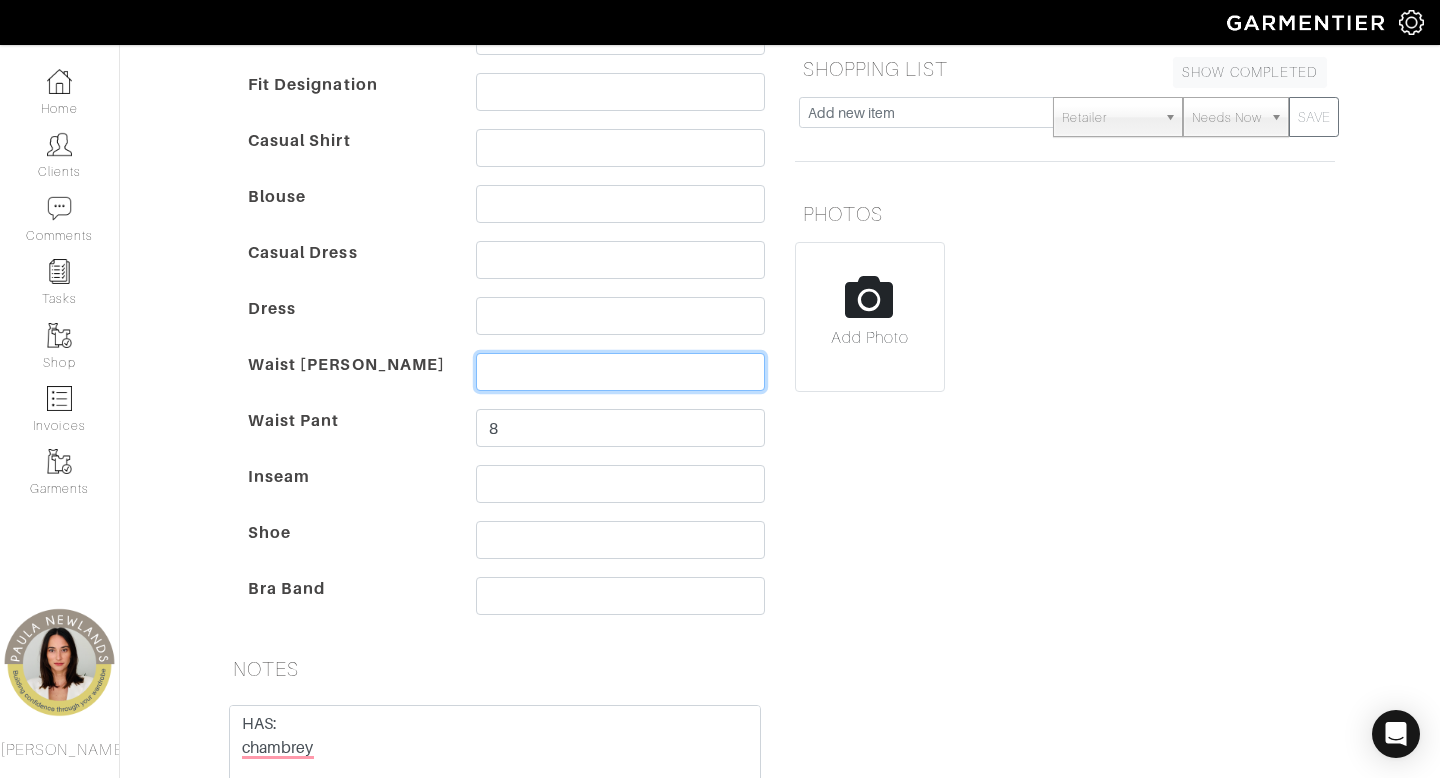 click at bounding box center (620, 372) 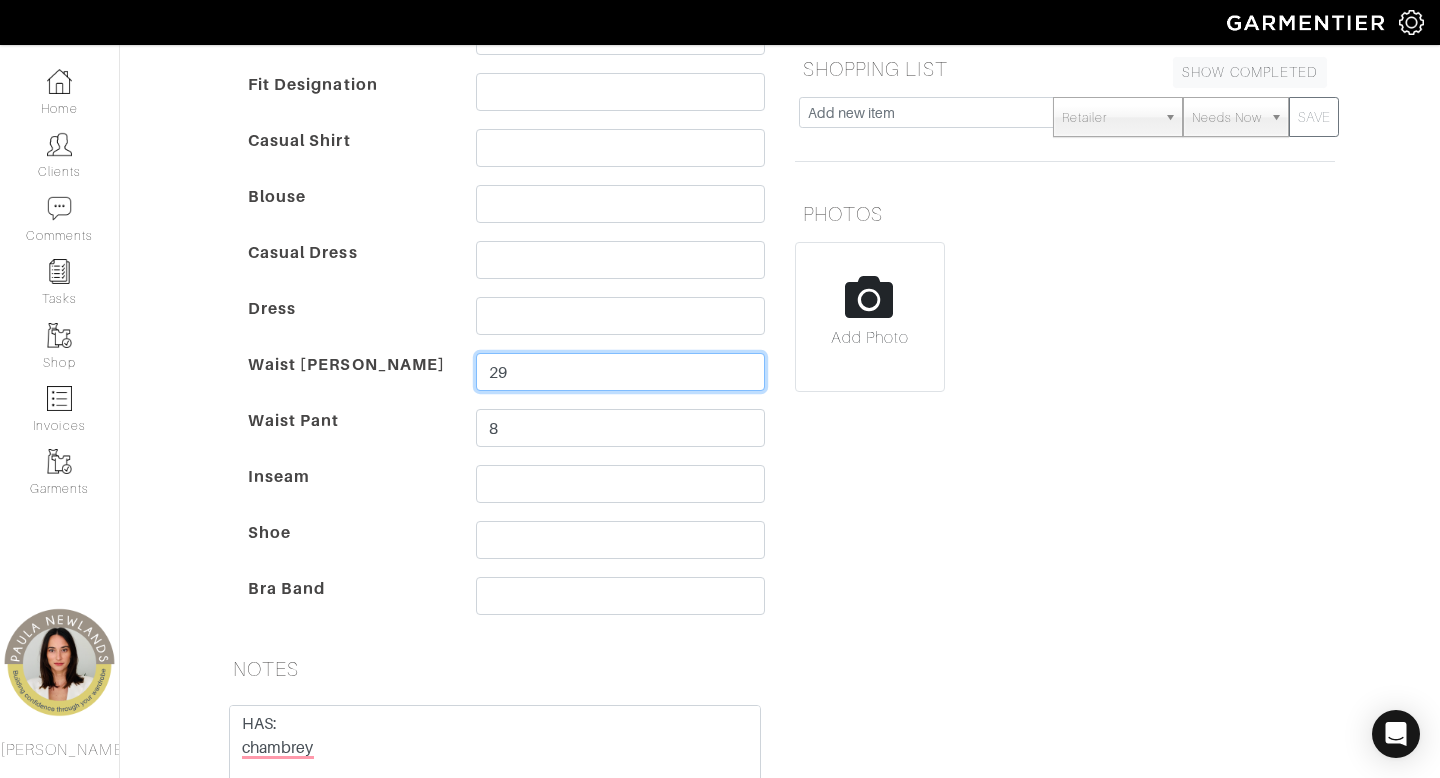 type on "29" 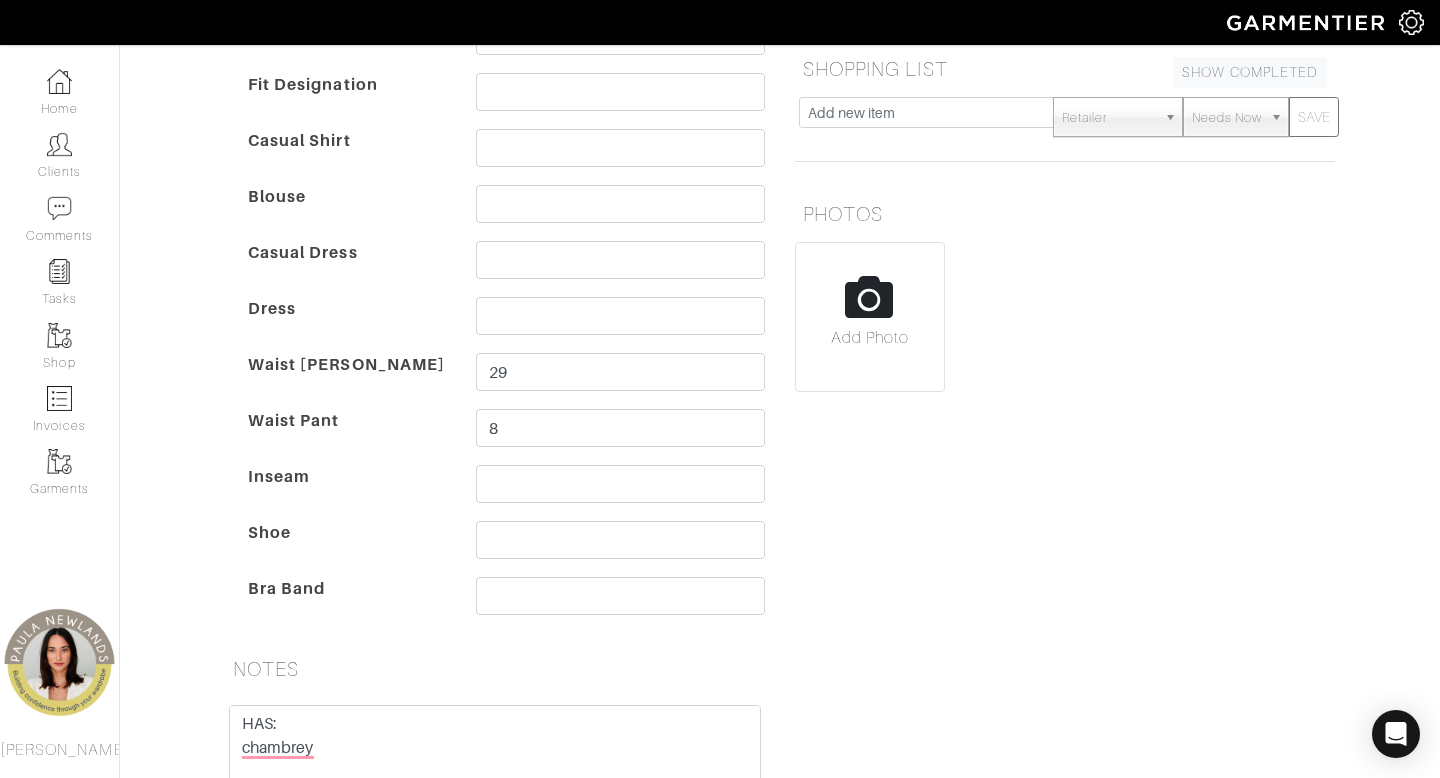 click on "[PERSON_NAME]
Overview
Overview
Measurements
Product Library
Invoices
Wardrobe
Look Books
Overview
Product Library
Measurements
Invoices" at bounding box center (720, 351) 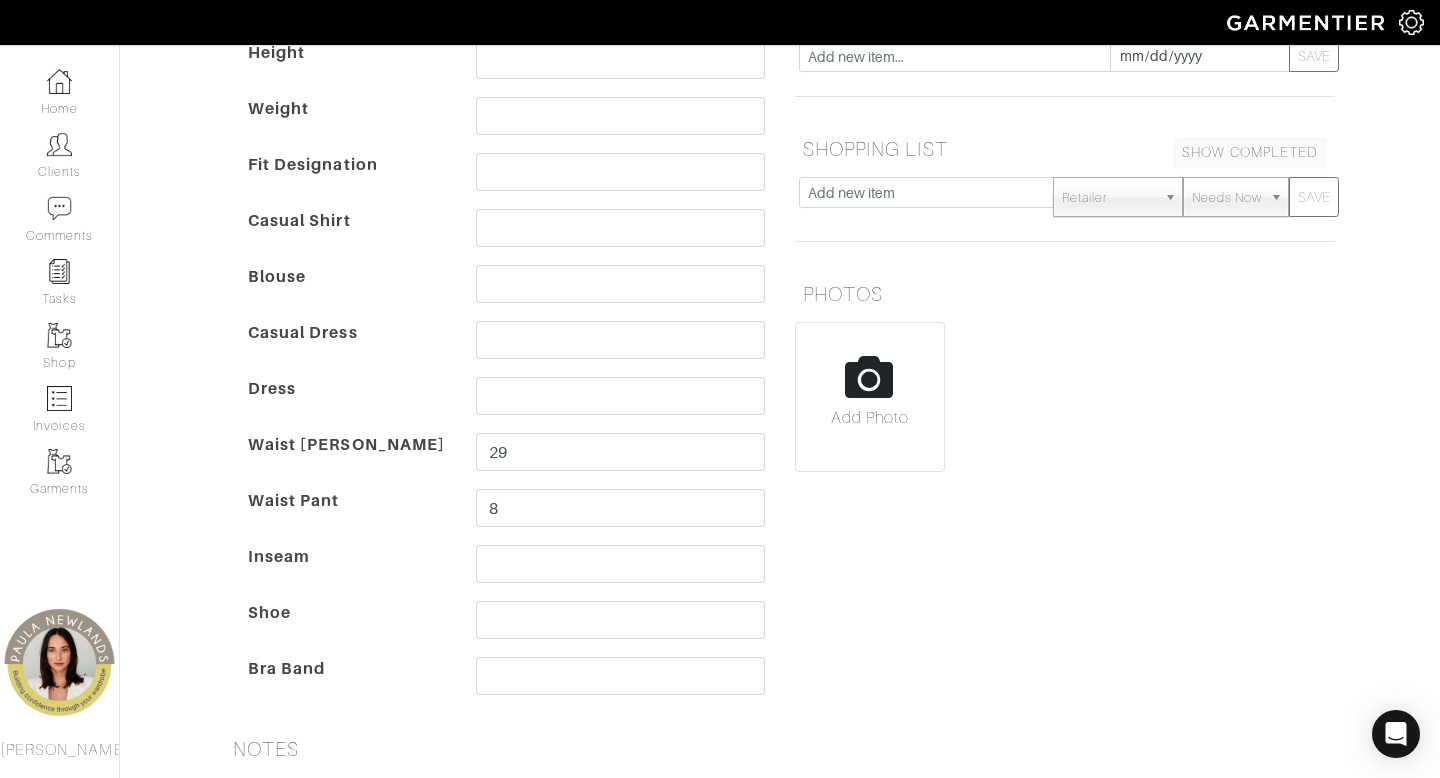 scroll, scrollTop: 294, scrollLeft: 0, axis: vertical 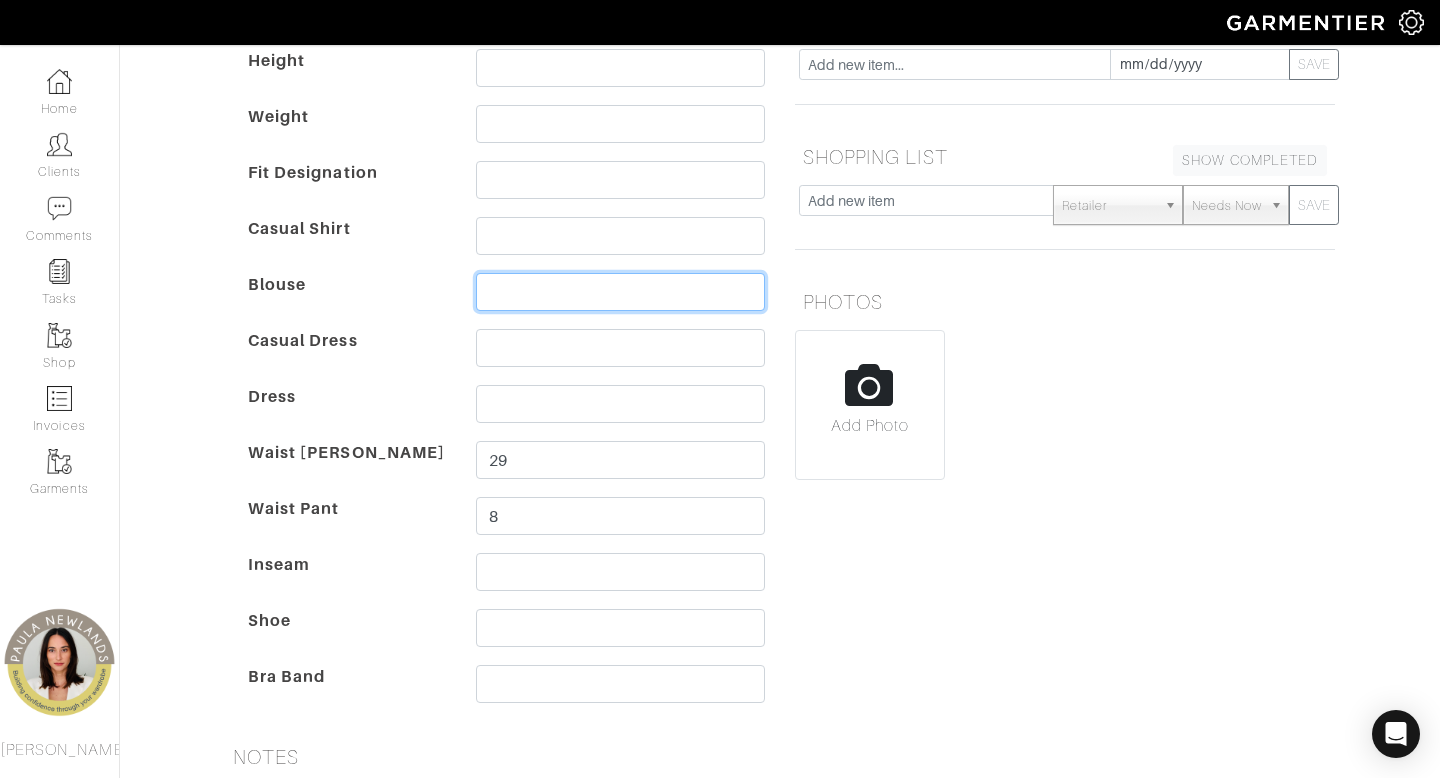 click at bounding box center [620, 292] 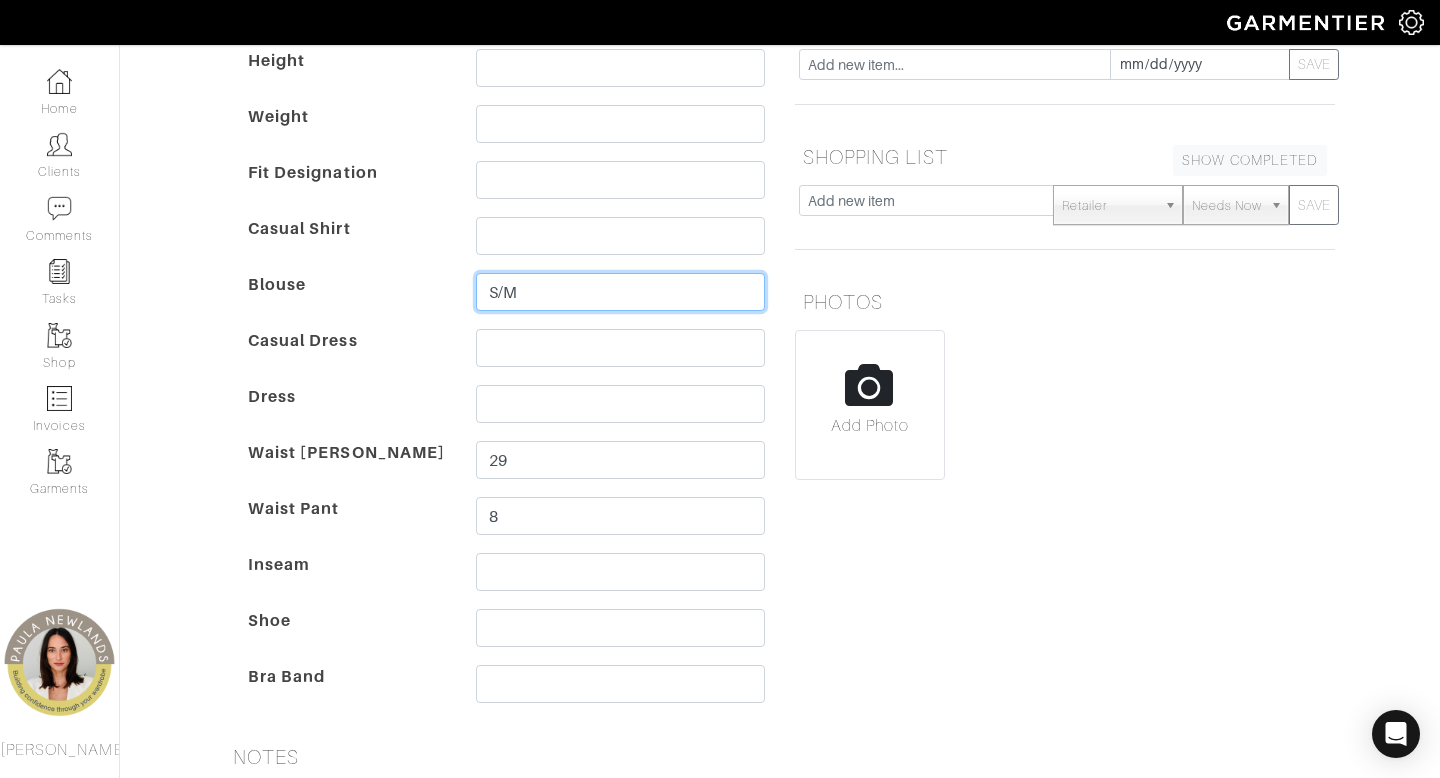 click on "S/M" at bounding box center (620, 292) 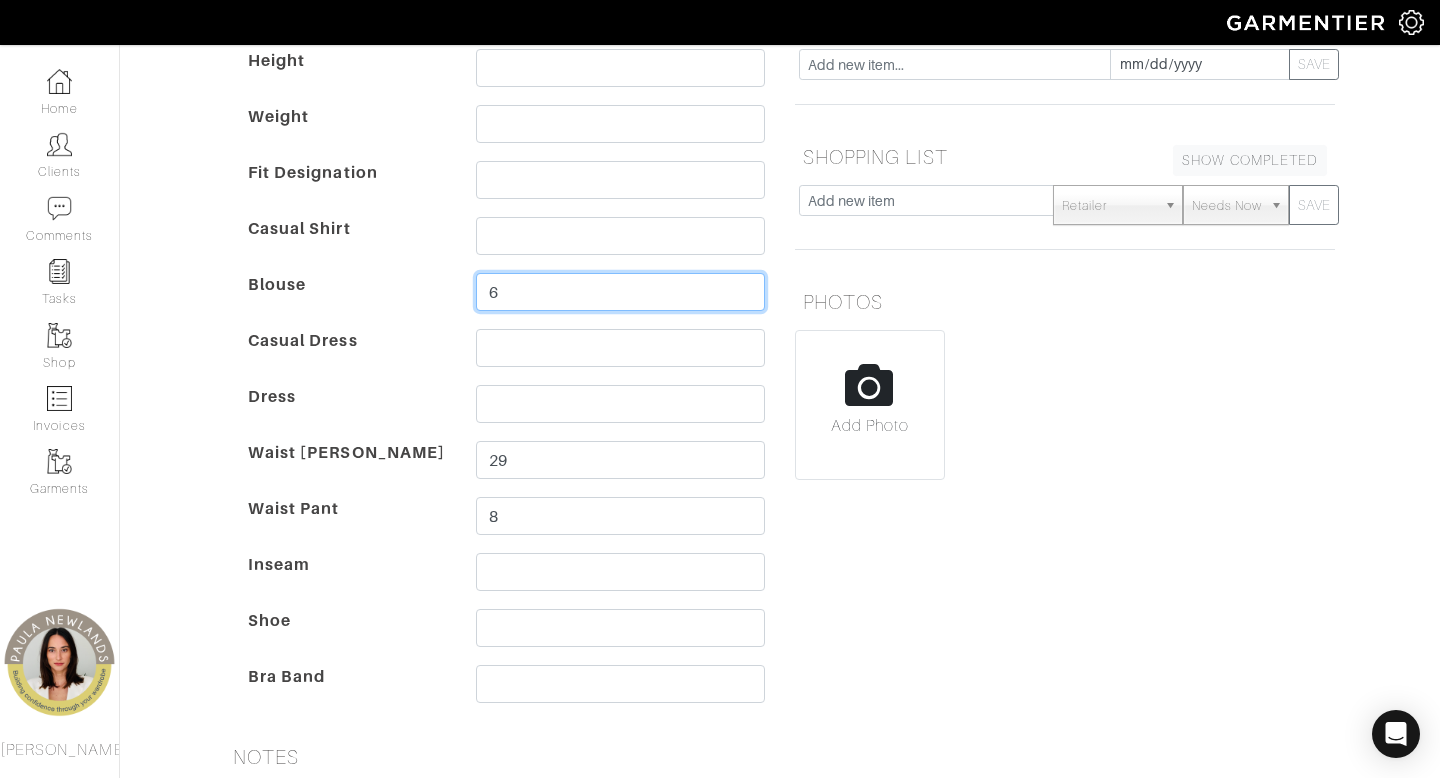 type on "6" 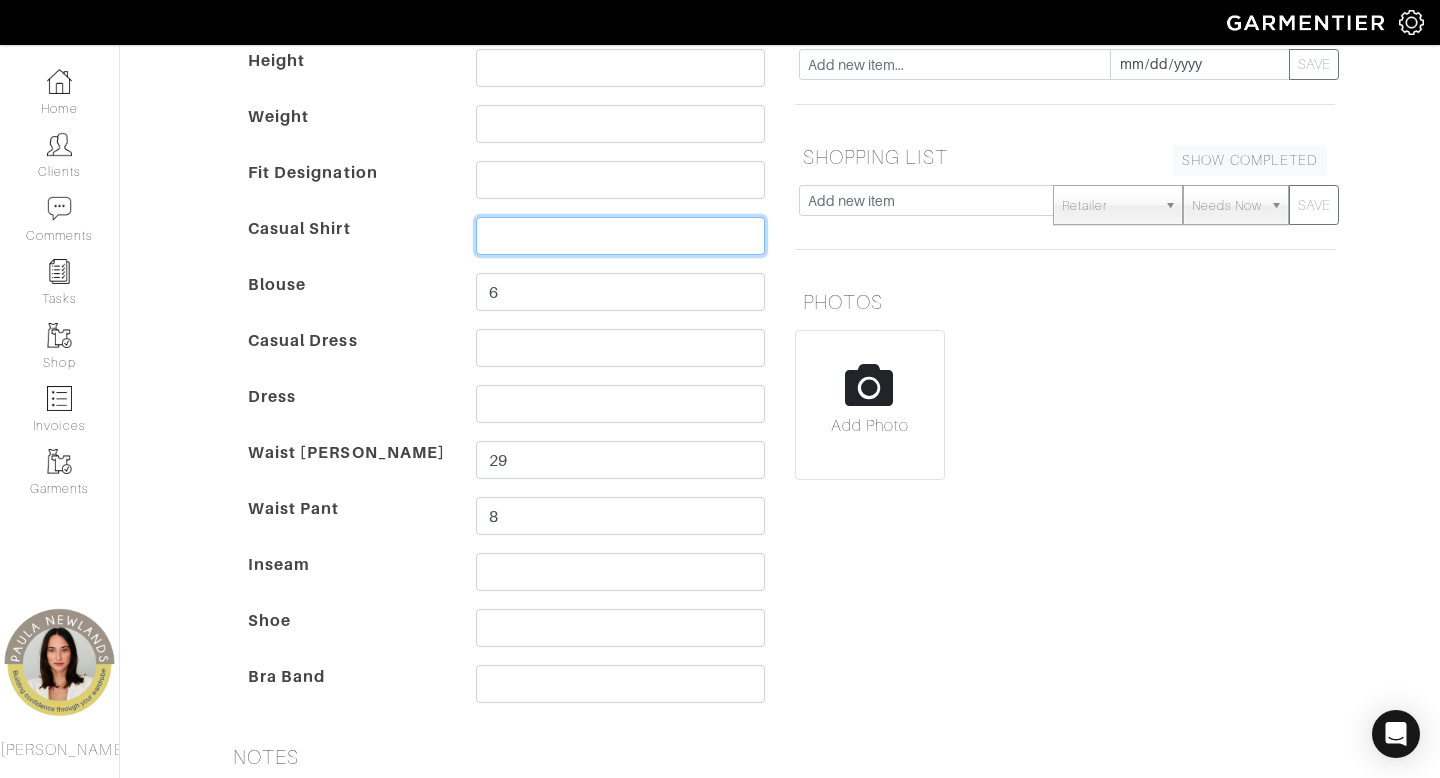 click at bounding box center (620, 236) 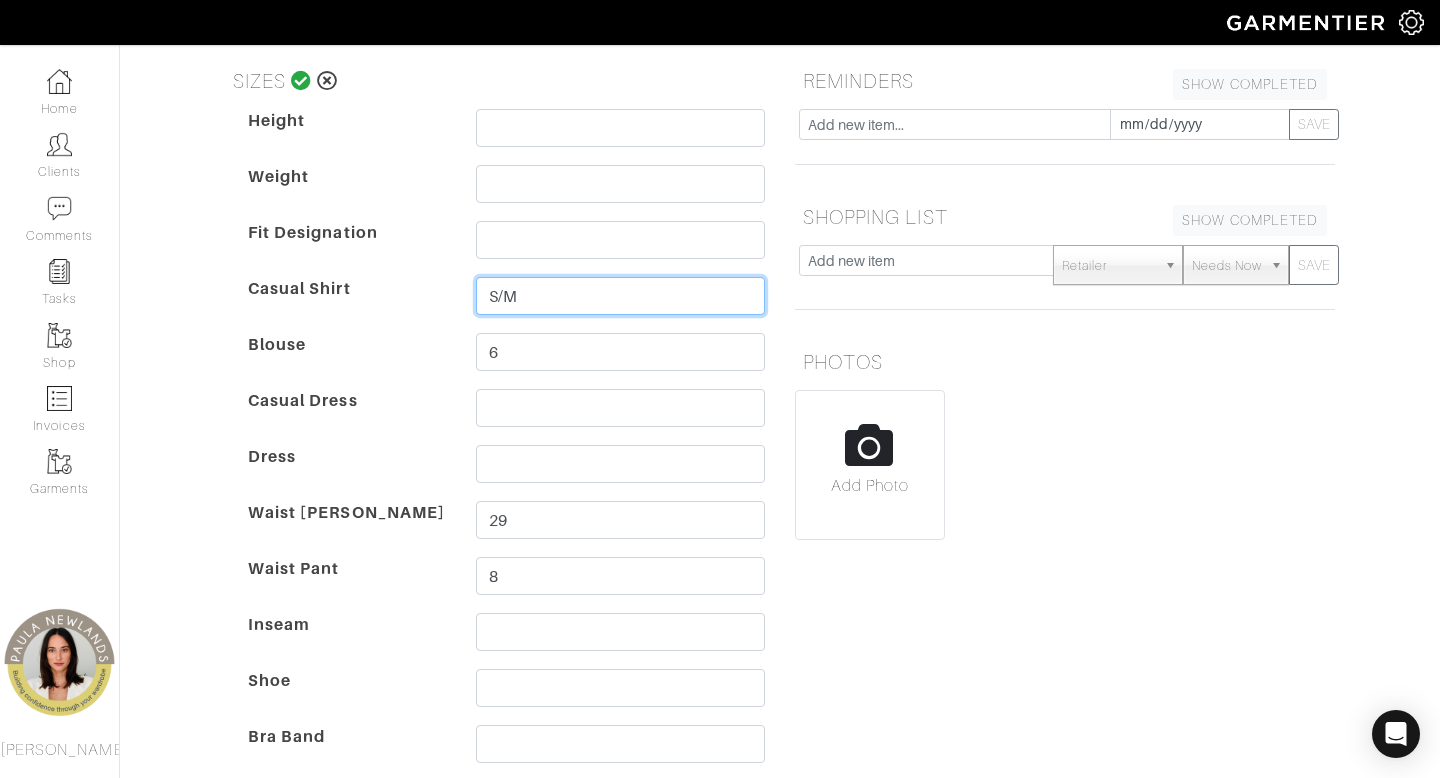 scroll, scrollTop: 0, scrollLeft: 0, axis: both 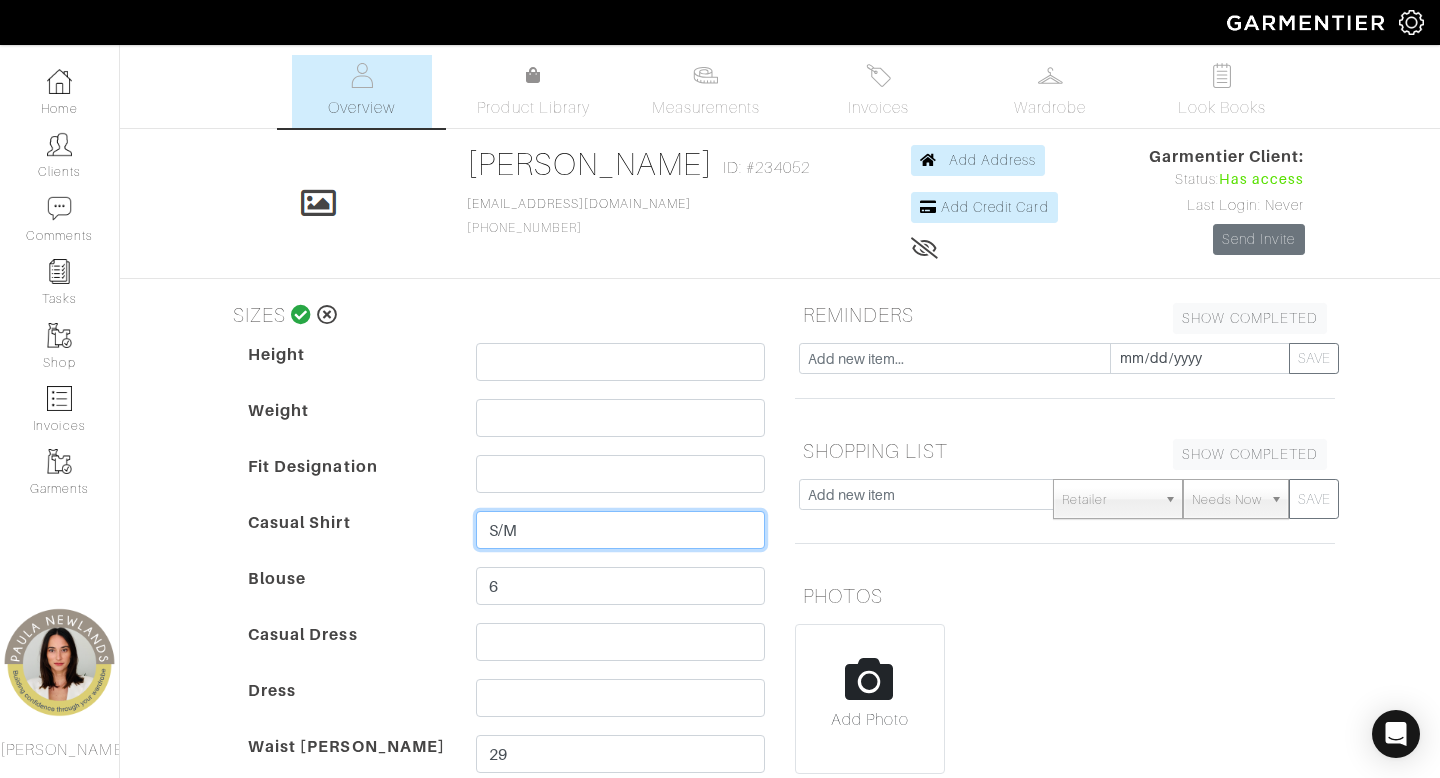 type on "S/M" 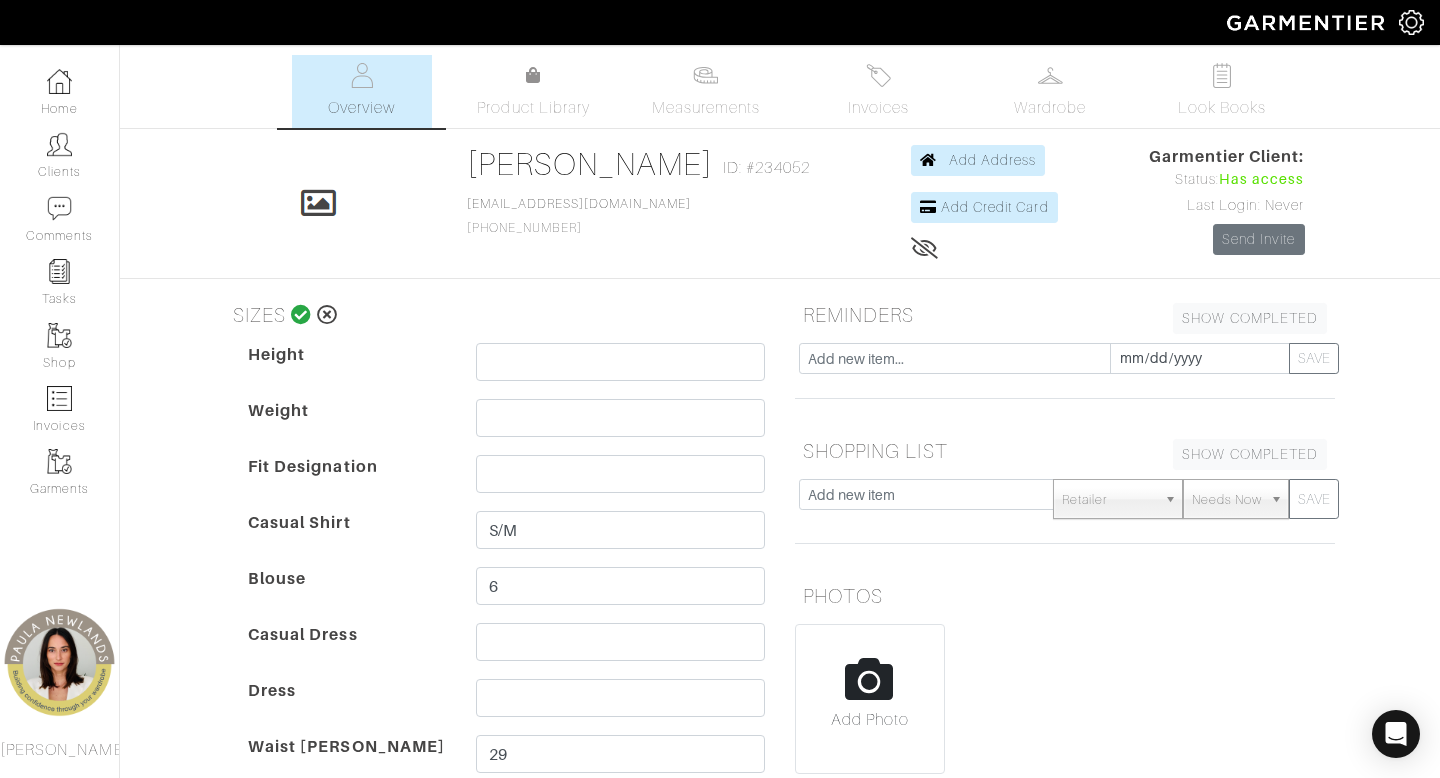 click at bounding box center (301, 315) 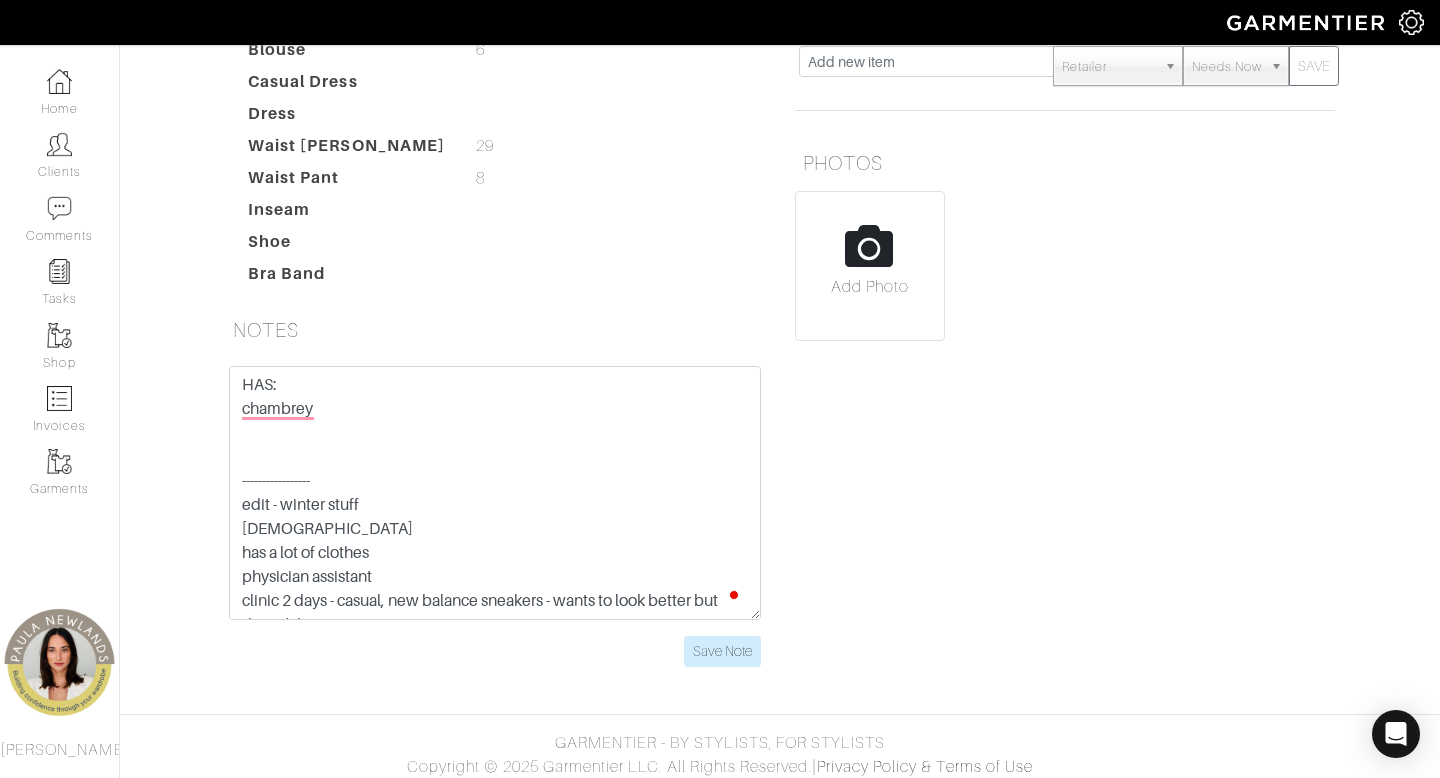 scroll, scrollTop: 442, scrollLeft: 0, axis: vertical 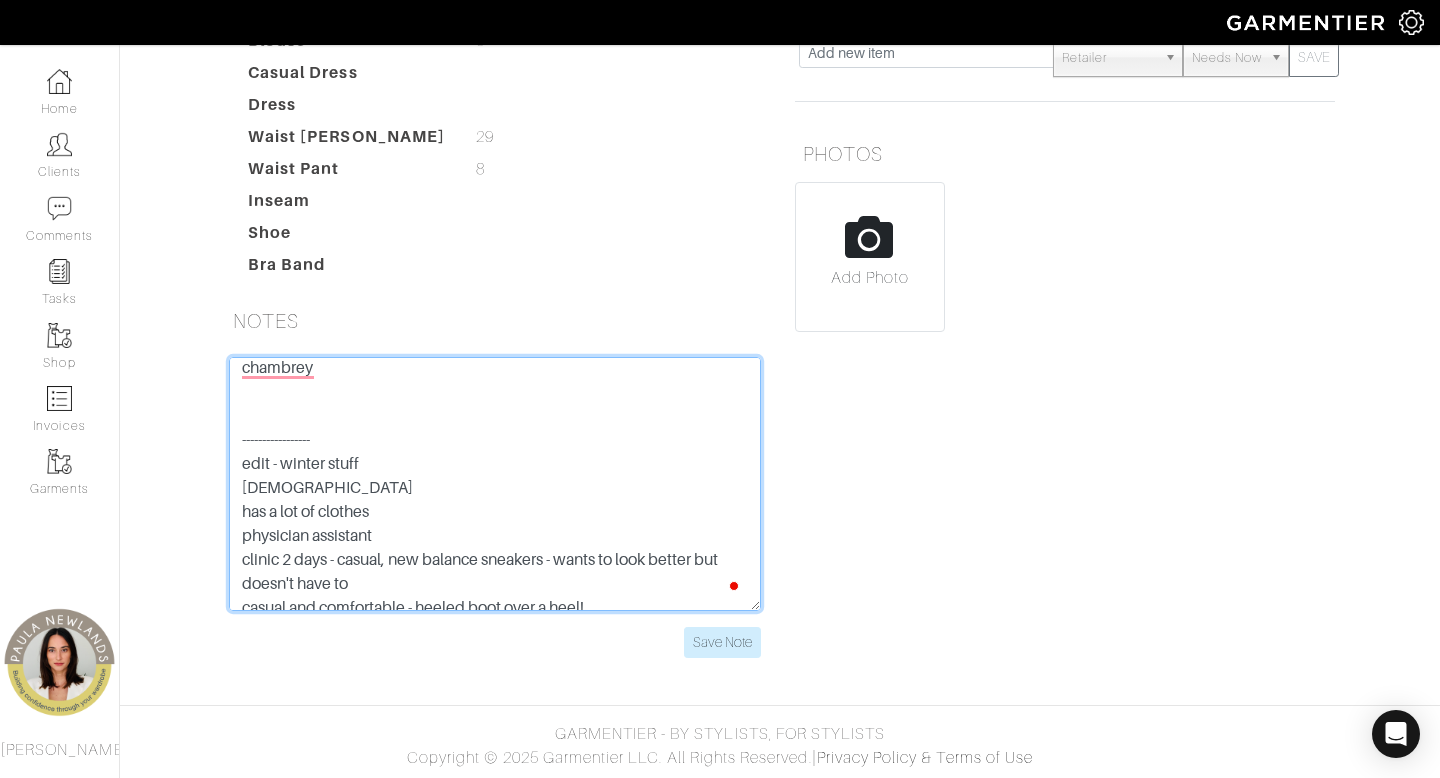click on "edit - winter stuff
[DEMOGRAPHIC_DATA]
has a lot of clothes
physician assistant
clinic 2 days - casual, new balance sneakers - wants to look better but doesn't have to
casual and comfortable - heeled boot over a heel!
does not wear heels
flats!!
surgery 2x a week
rare date nights
capsule
staples
foundation
chatted with a stylist a year ago" at bounding box center [495, 484] 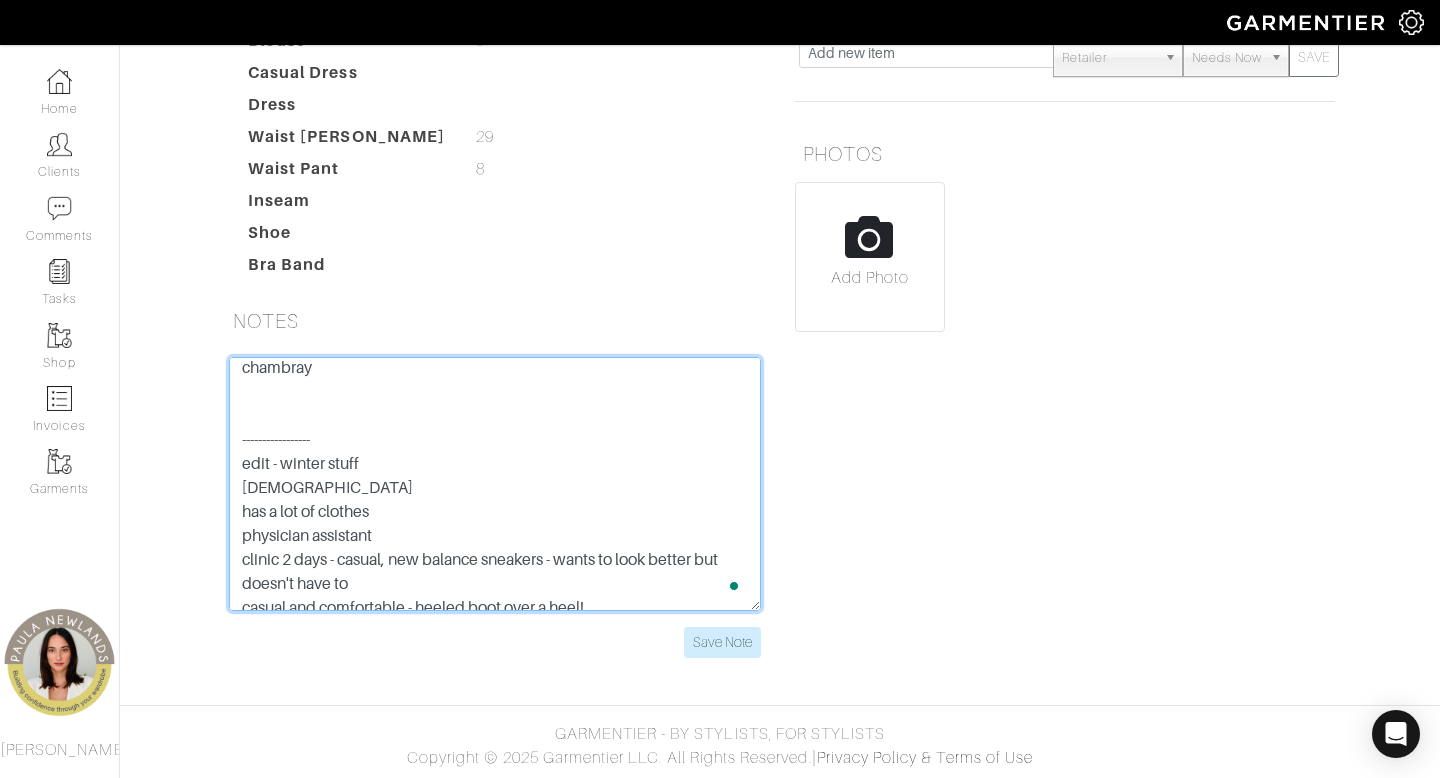 click on "edit - winter stuff
[DEMOGRAPHIC_DATA]
has a lot of clothes
physician assistant
clinic 2 days - casual, new balance sneakers - wants to look better but doesn't have to
casual and comfortable - heeled boot over a heel!
does not wear heels
flats!!
surgery 2x a week
rare date nights
capsule
staples
foundation
chatted with a stylist a year ago" at bounding box center (495, 484) 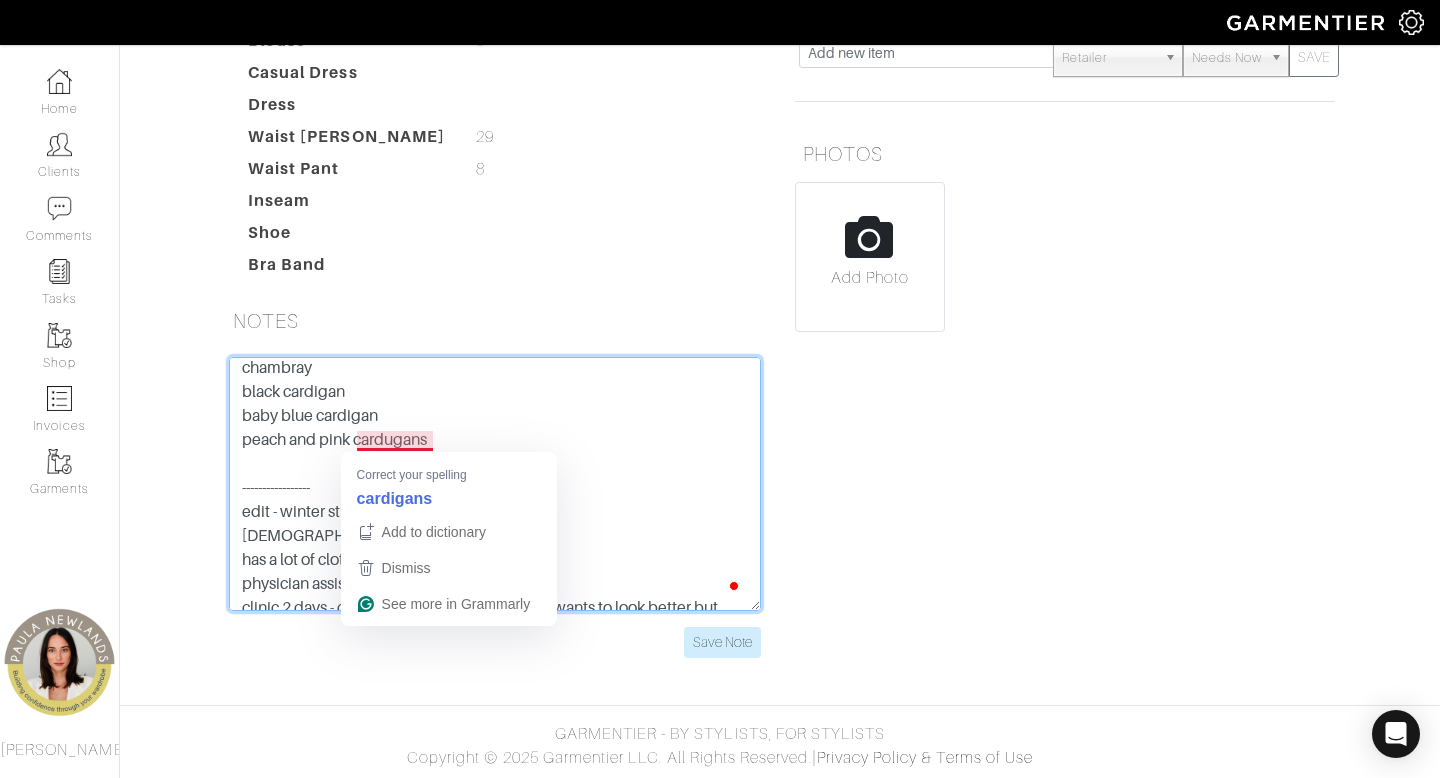 click on "edit - winter stuff
[DEMOGRAPHIC_DATA]
has a lot of clothes
physician assistant
clinic 2 days - casual, new balance sneakers - wants to look better but doesn't have to
casual and comfortable - heeled boot over a heel!
does not wear heels
flats!!
surgery 2x a week
rare date nights
capsule
staples
foundation
chatted with a stylist a year ago" at bounding box center [495, 484] 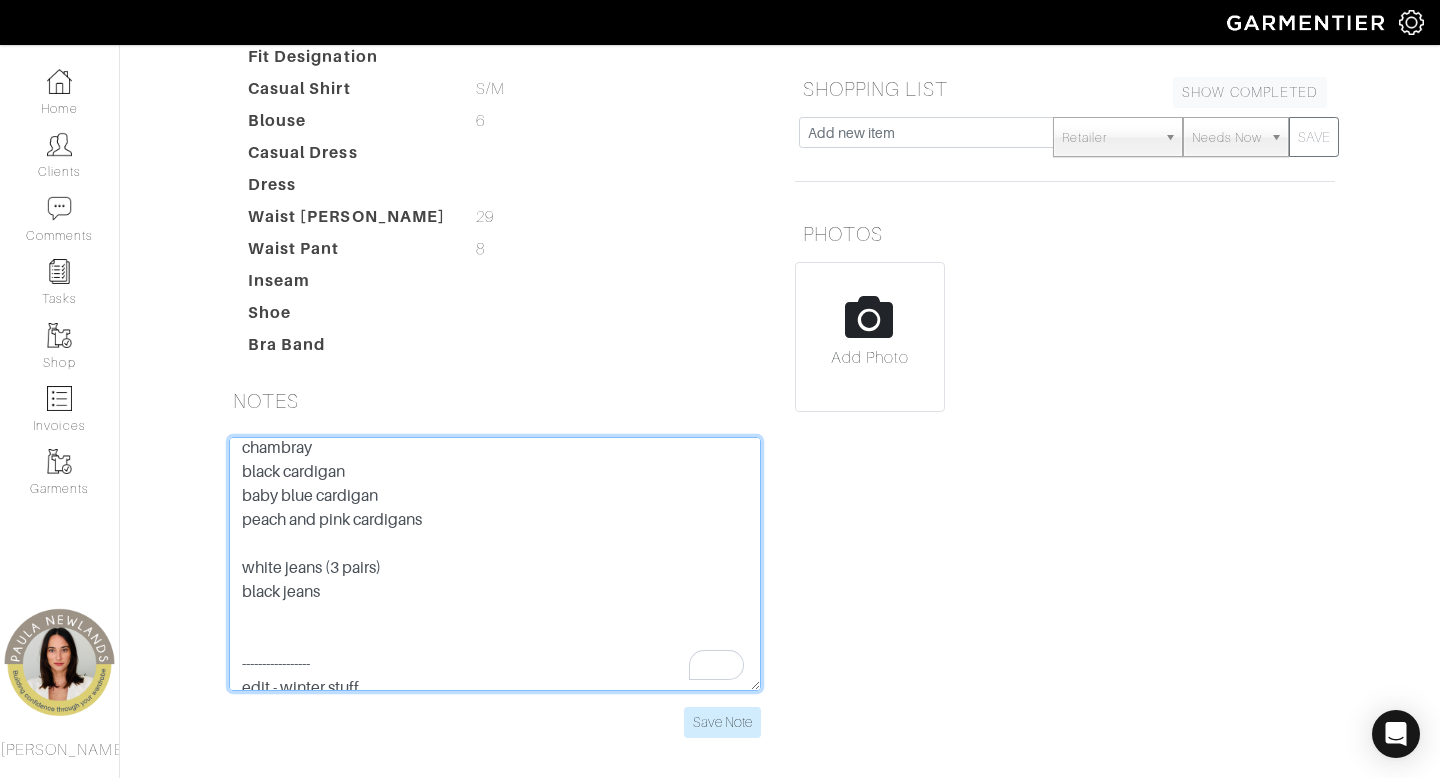 scroll, scrollTop: 442, scrollLeft: 0, axis: vertical 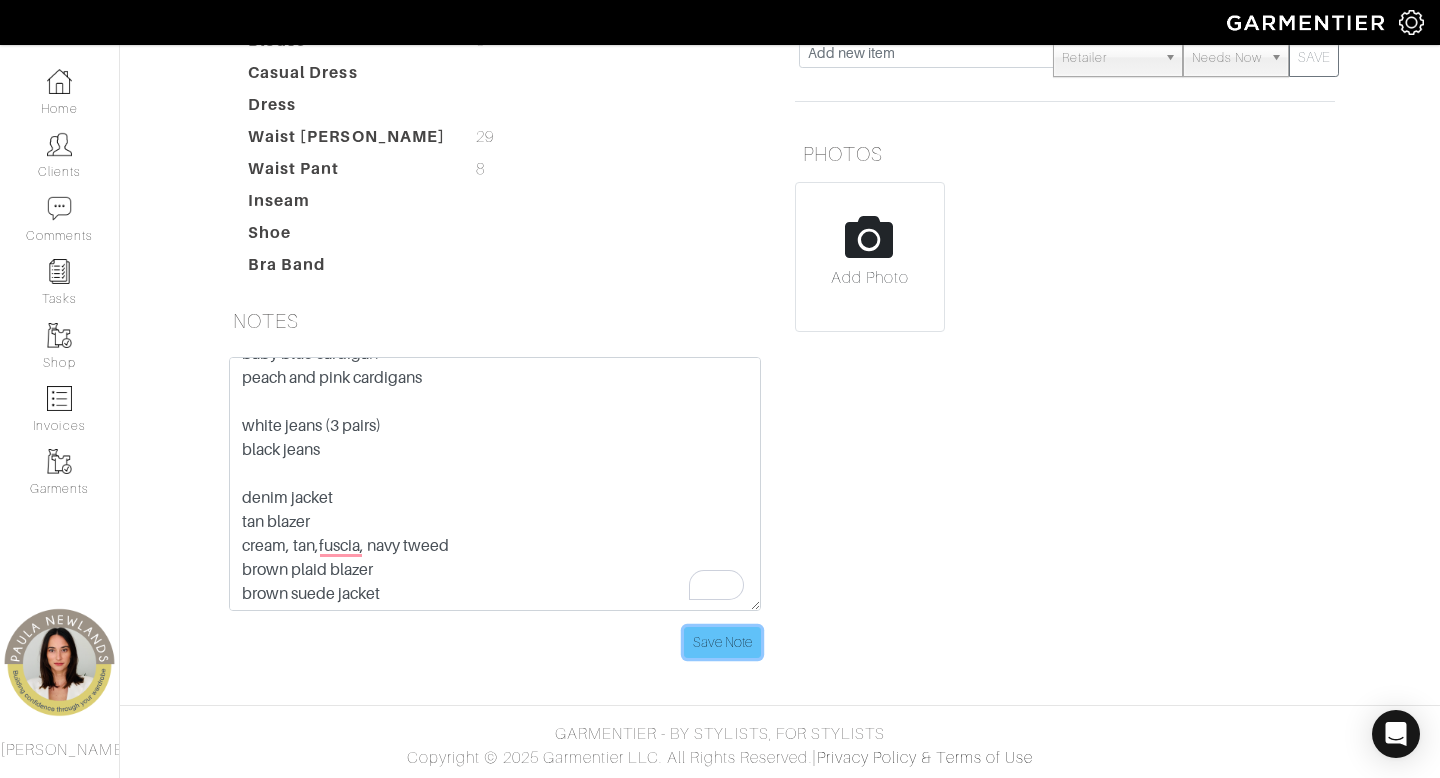 click on "Save Note" at bounding box center [722, 642] 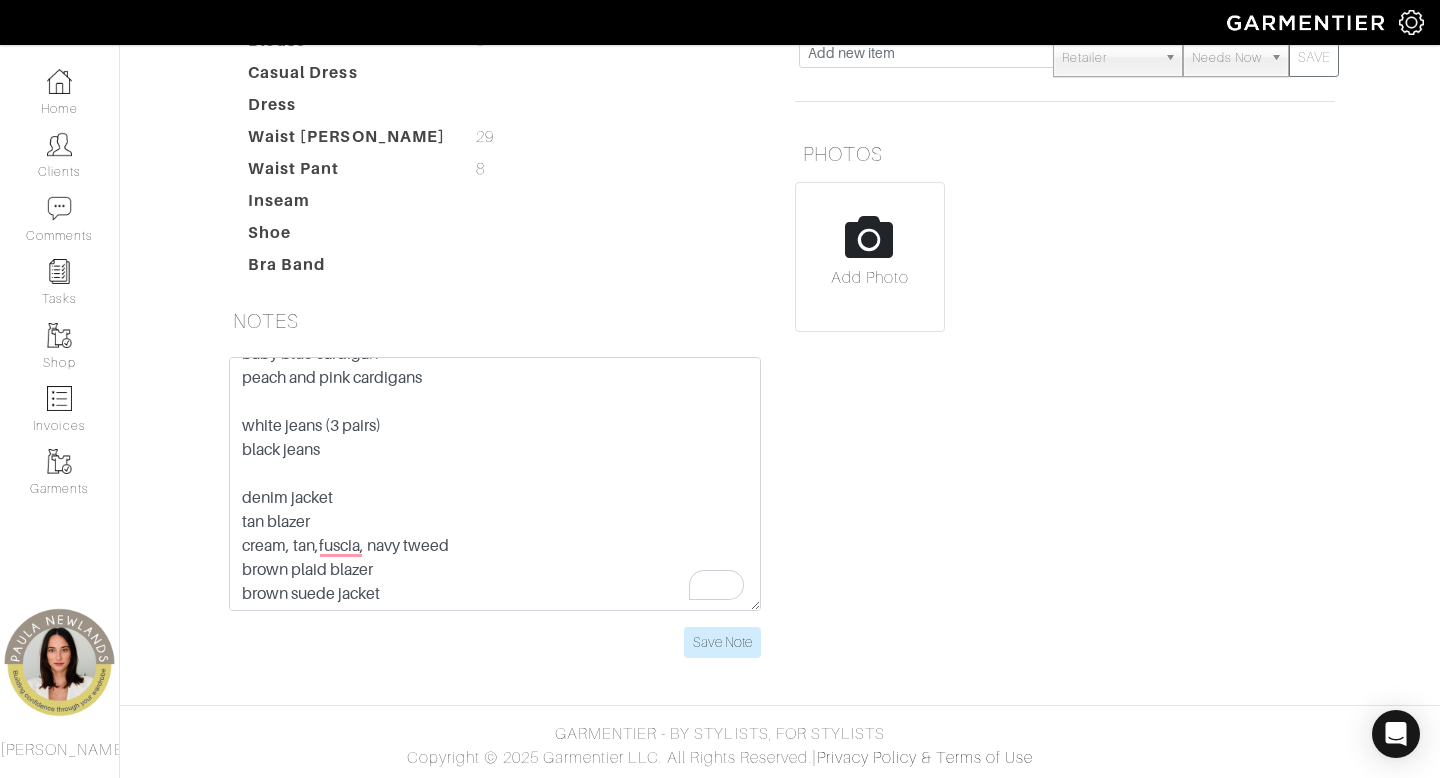 scroll, scrollTop: 204, scrollLeft: 0, axis: vertical 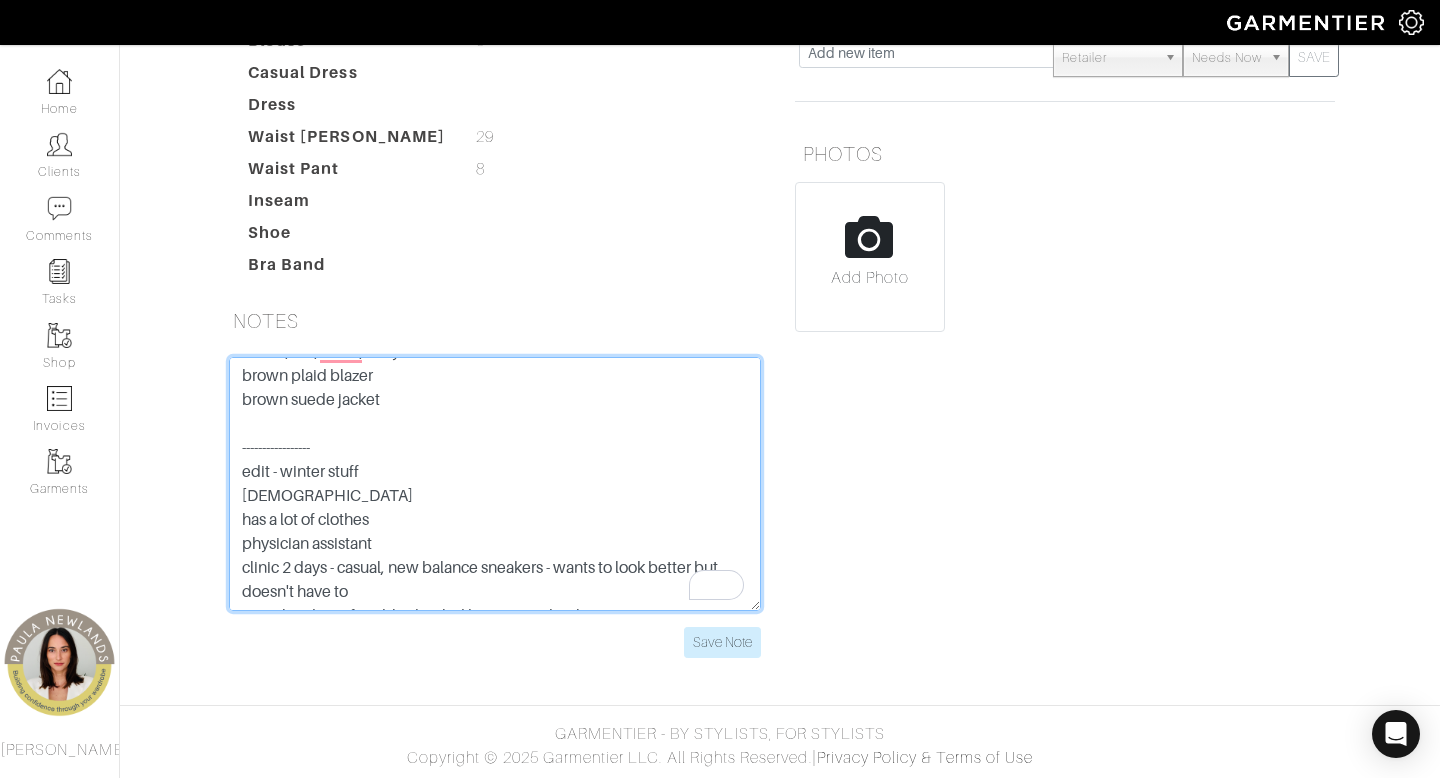 click on "edit - winter stuff
[DEMOGRAPHIC_DATA]
has a lot of clothes
physician assistant
clinic 2 days - casual, new balance sneakers - wants to look better but doesn't have to
casual and comfortable - heeled boot over a heel!
does not wear heels
flats!!
surgery 2x a week
rare date nights
capsule
staples
foundation
chatted with a stylist a year ago" at bounding box center (495, 484) 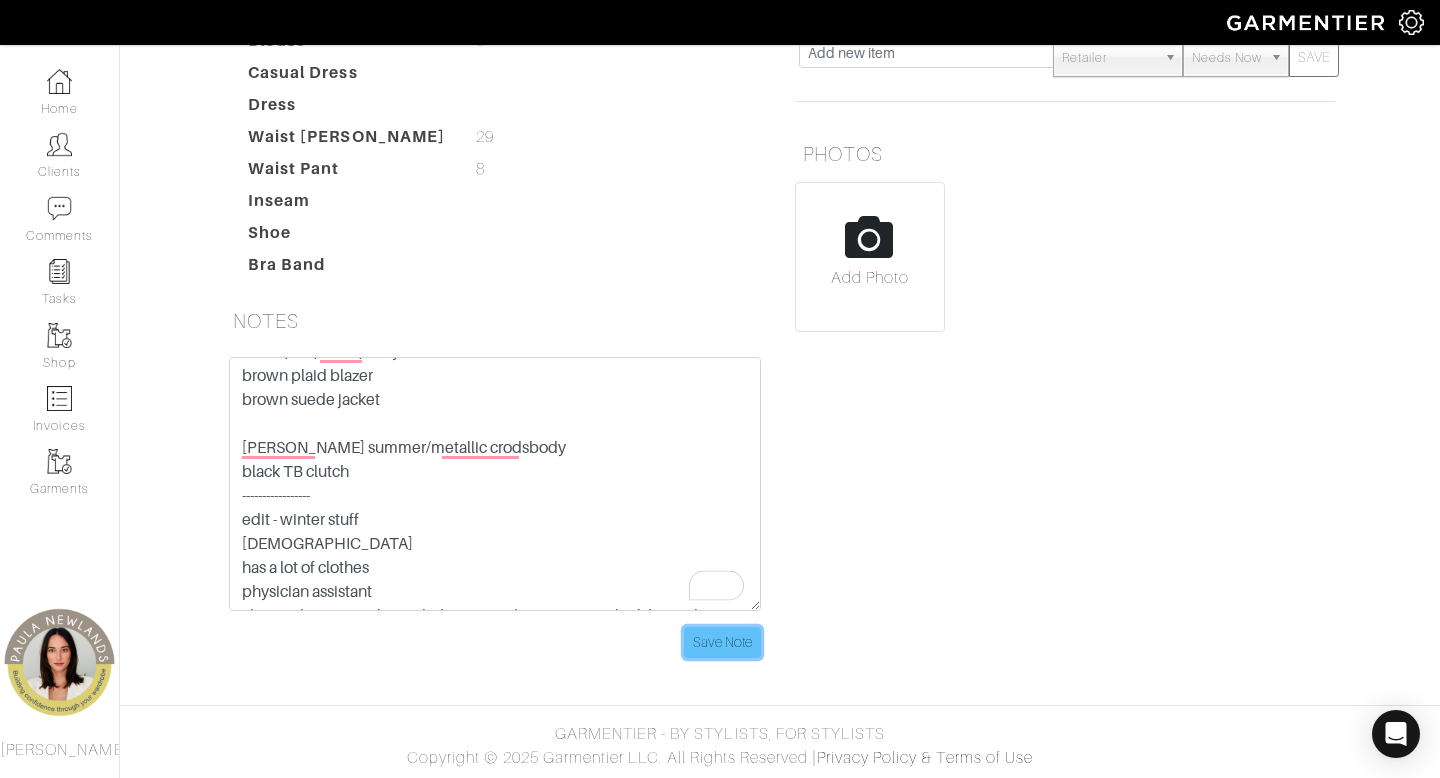 click on "Save Note" at bounding box center [722, 642] 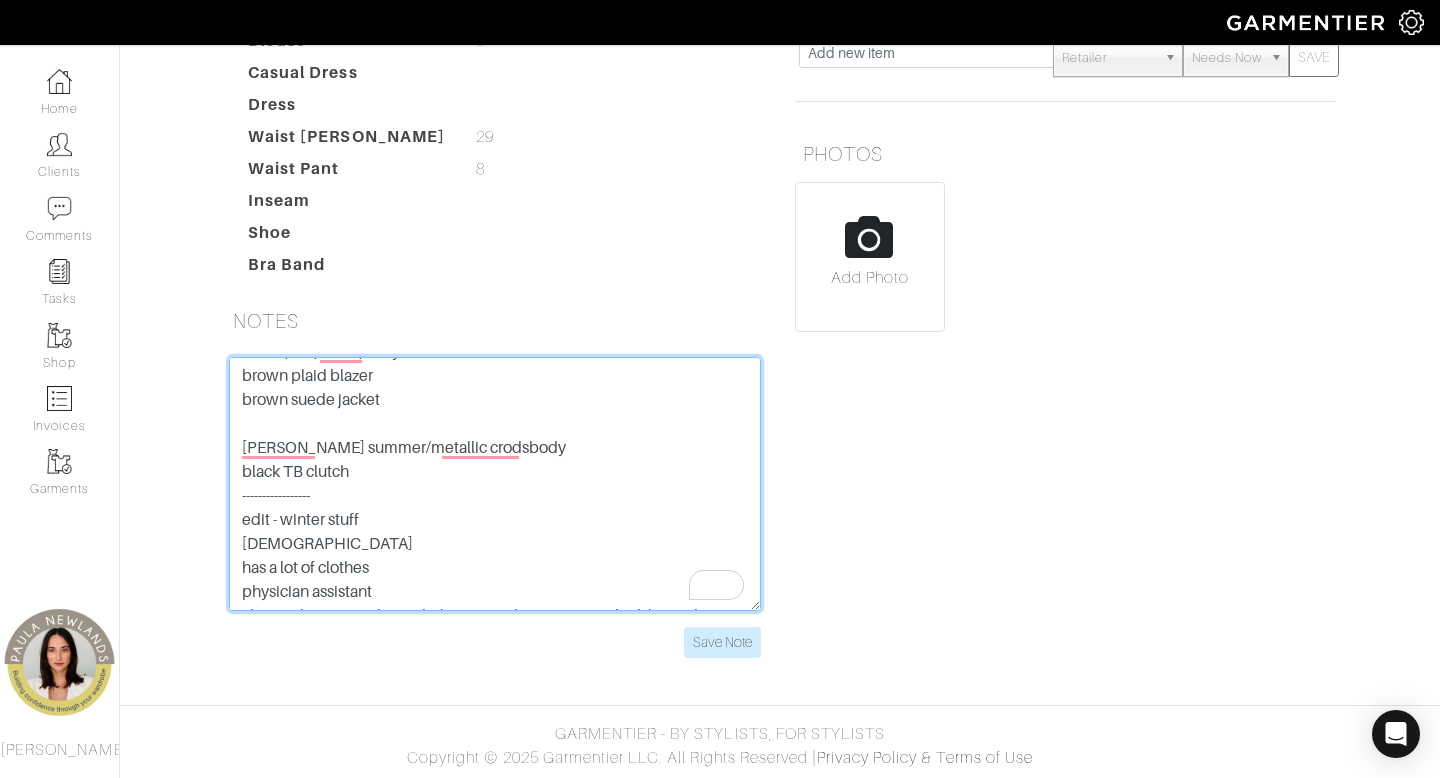 click on "edit - winter stuff
[DEMOGRAPHIC_DATA]
has a lot of clothes
physician assistant
clinic 2 days - casual, new balance sneakers - wants to look better but doesn't have to
casual and comfortable - heeled boot over a heel!
does not wear heels
flats!!
surgery 2x a week
rare date nights
capsule
staples
foundation
chatted with a stylist a year ago" at bounding box center [495, 484] 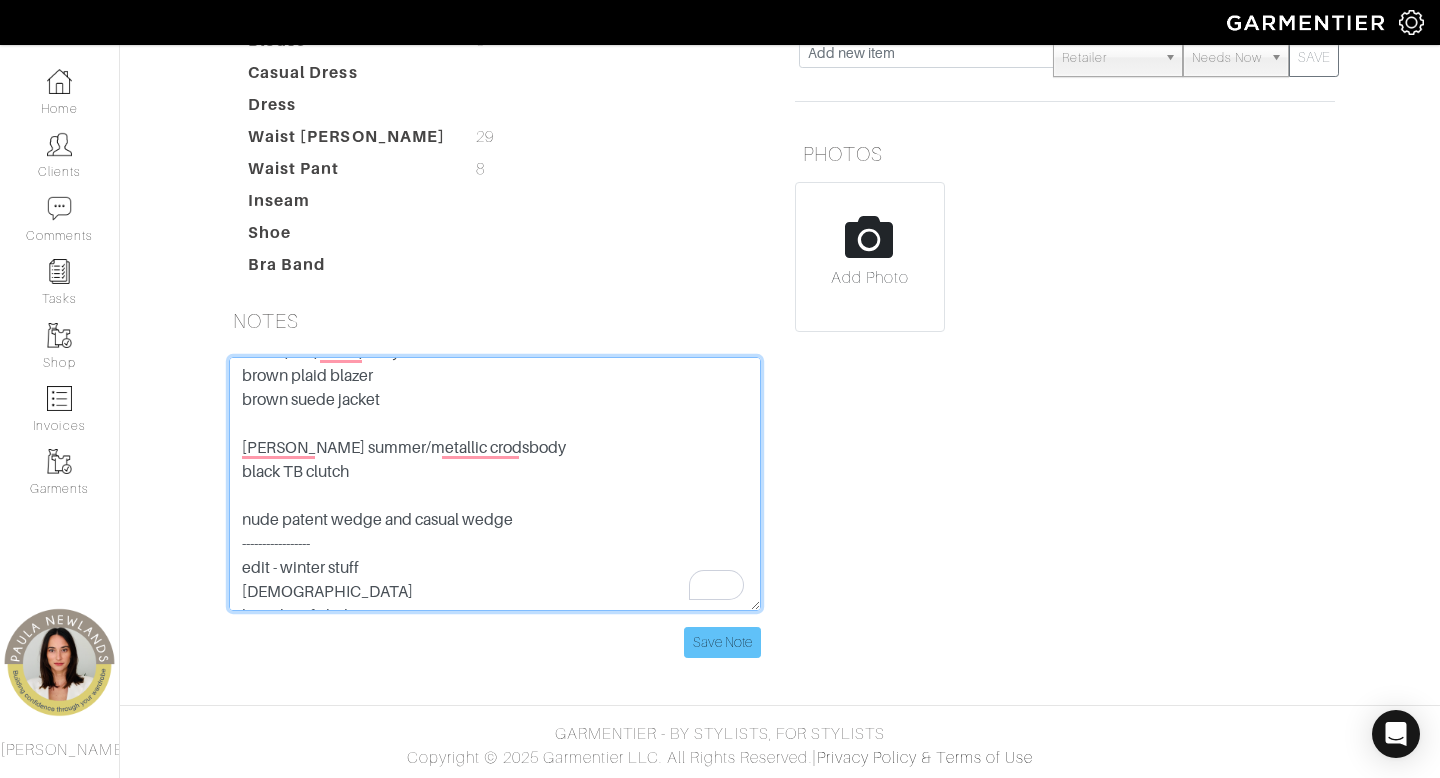 type on "HAS:
chambray
black cardigan
baby blue cardigan
peach and pink cardigans
white jeans (3 pairs)
black jeans
denim jacket
tan blazer
cream, tan,fuscia, navy tweed
brown plaid blazer
brown suede jacket
[PERSON_NAME] summer/metallic crodsbody
black TB clutch
nude patent wedge and casual wedge
-----------------
edit - winter stuff
[DEMOGRAPHIC_DATA]
has a lot of clothes
physician assistant
clinic 2 days - casual, new balance sneakers - wants to look better but doesn't have to
casual and comfortable - heeled boot over a heel!
does not wear heels
flats!!
surgery 2x a week
rare date nights
capsule
staples
foundation
chatted with a stylist a year ago" 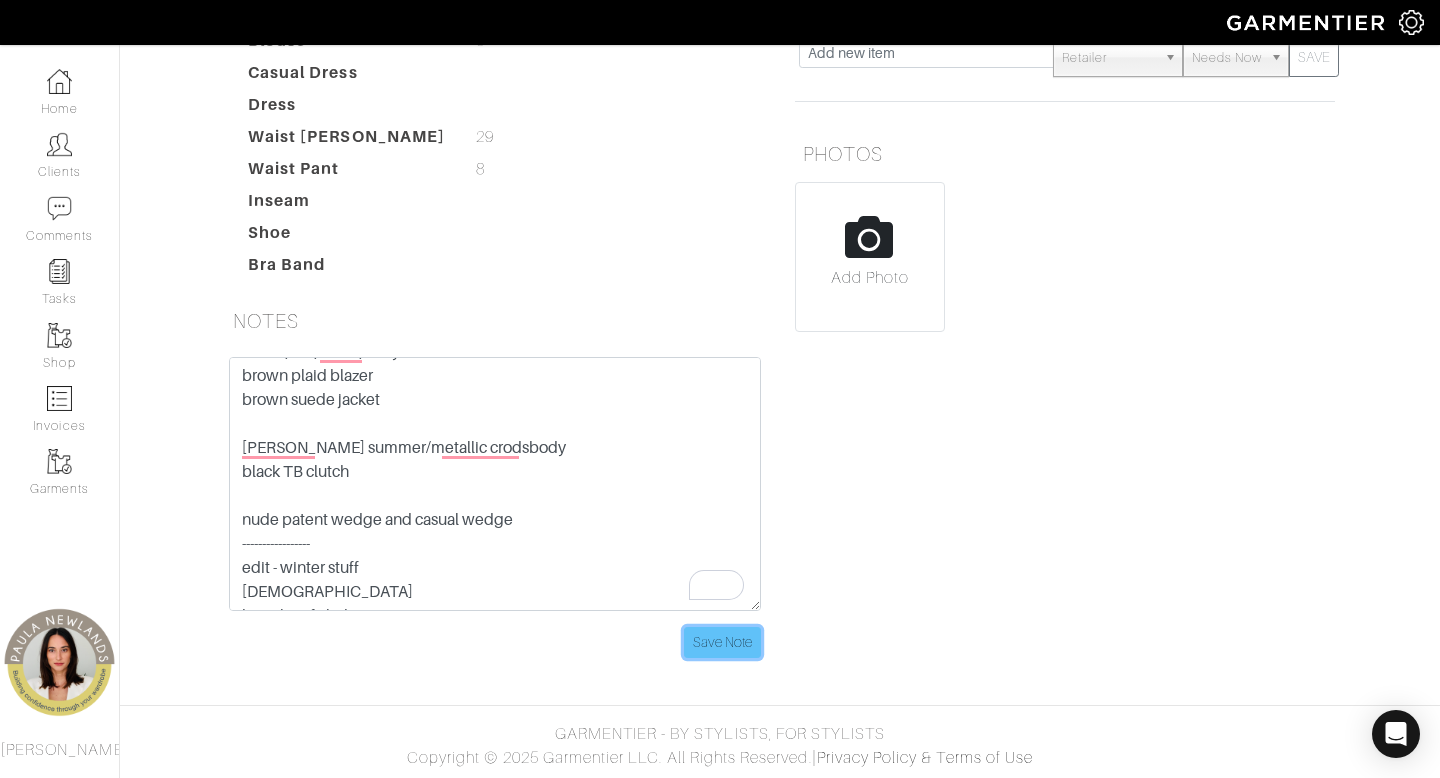 click on "Save Note" at bounding box center [722, 642] 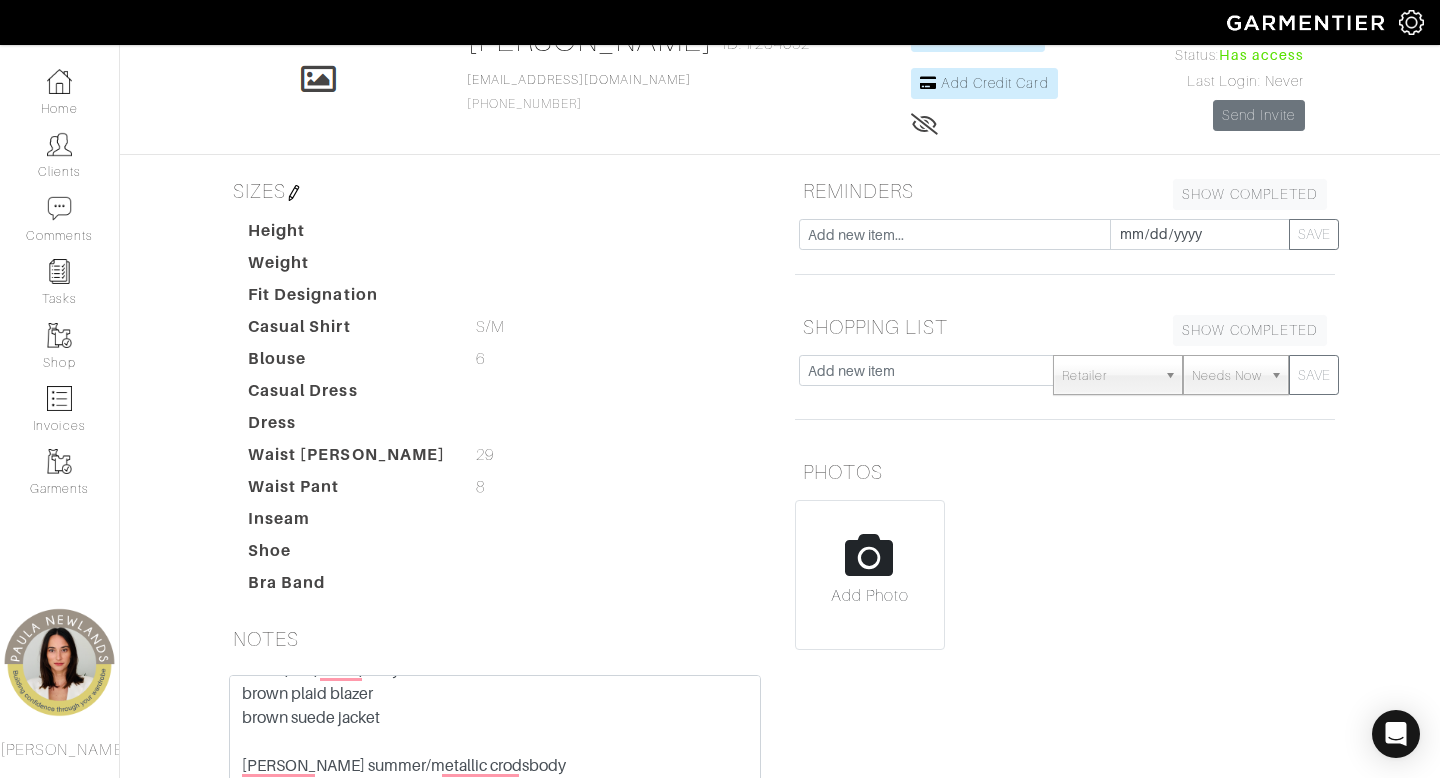 scroll, scrollTop: 104, scrollLeft: 0, axis: vertical 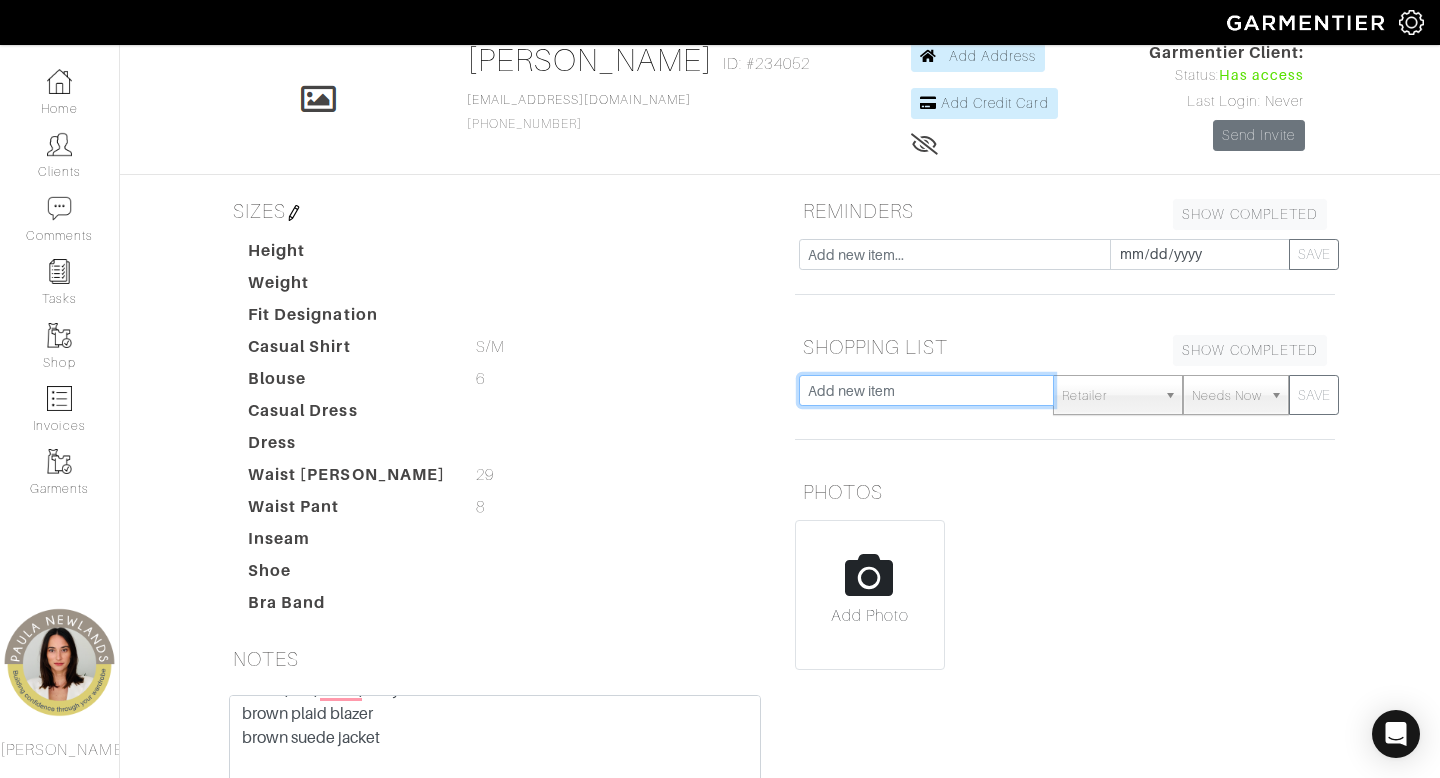 click at bounding box center [926, 390] 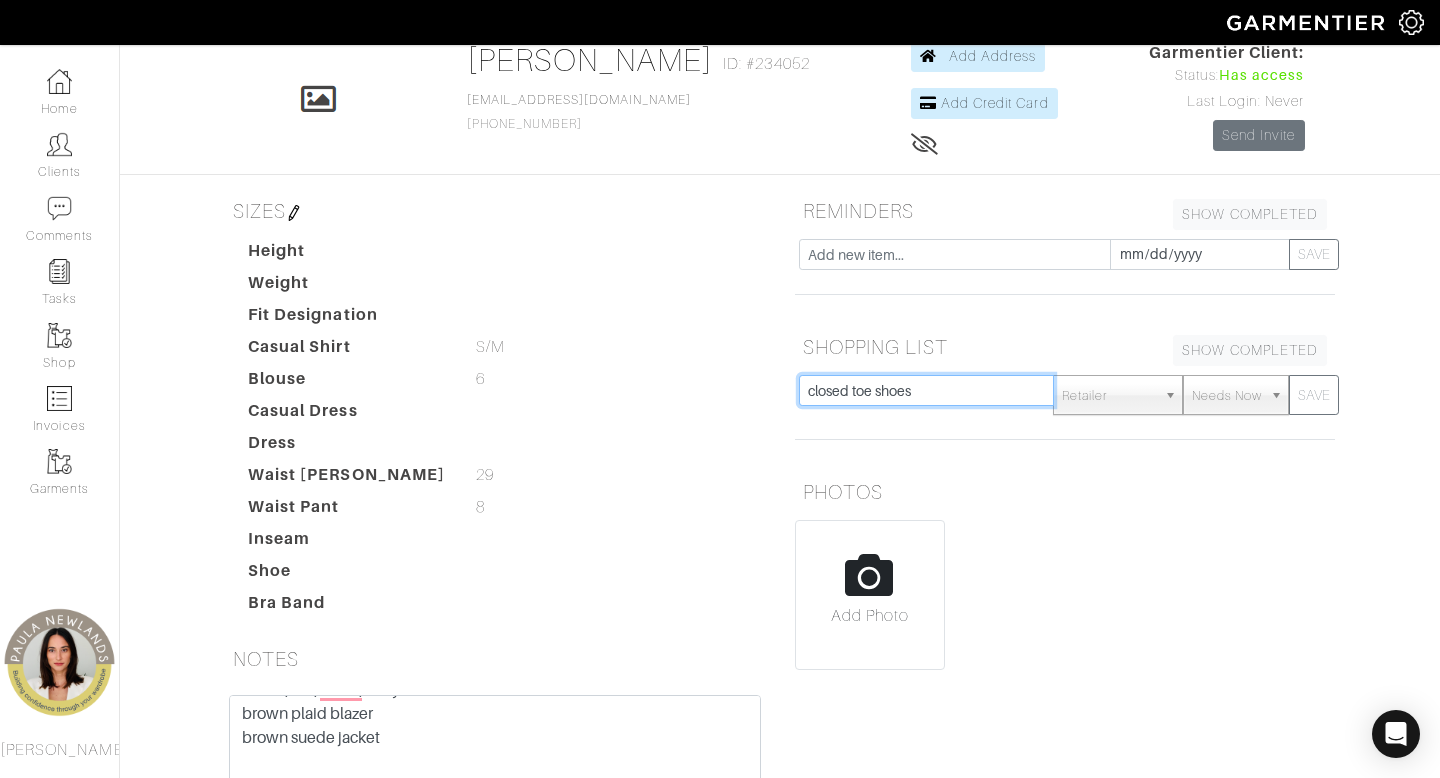 type on "closed toe shoes" 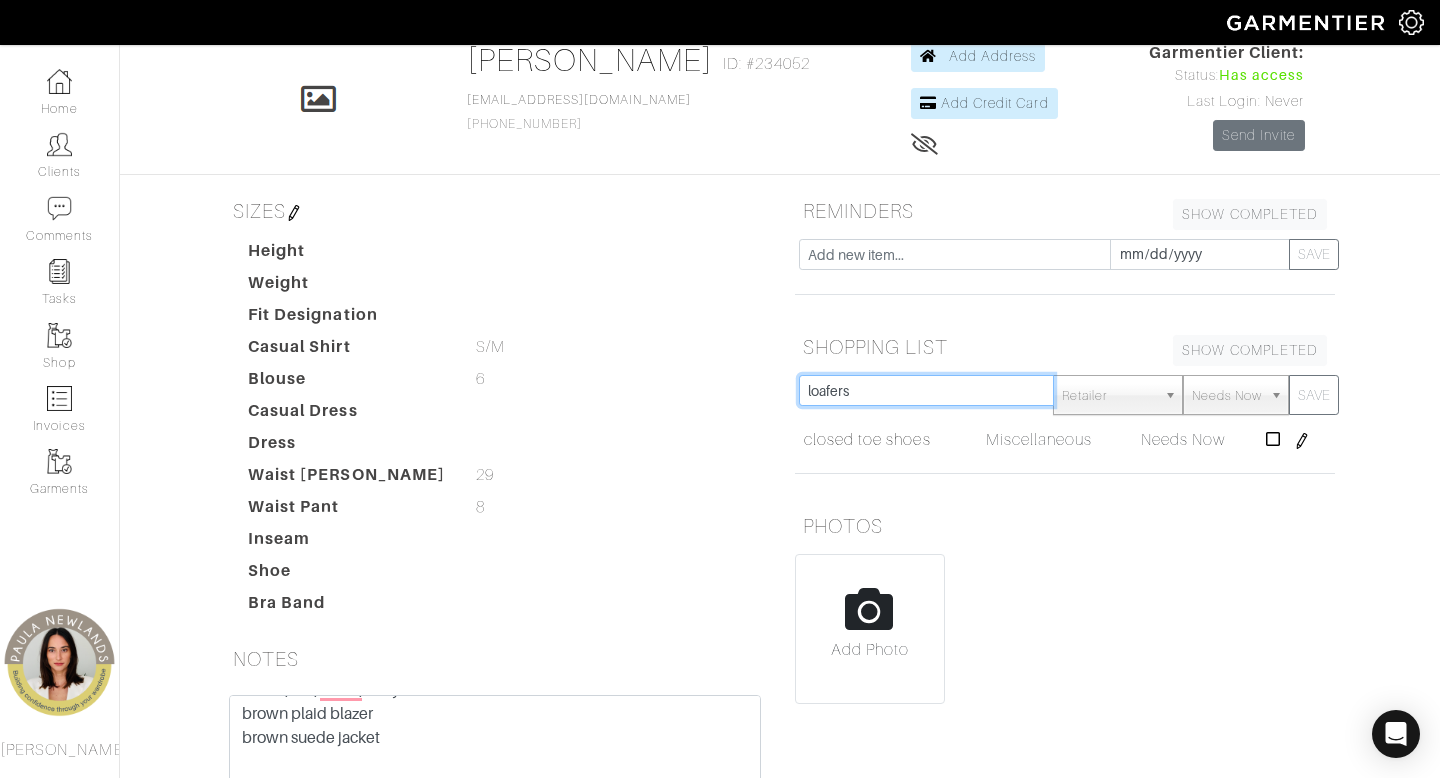 type on "loafers" 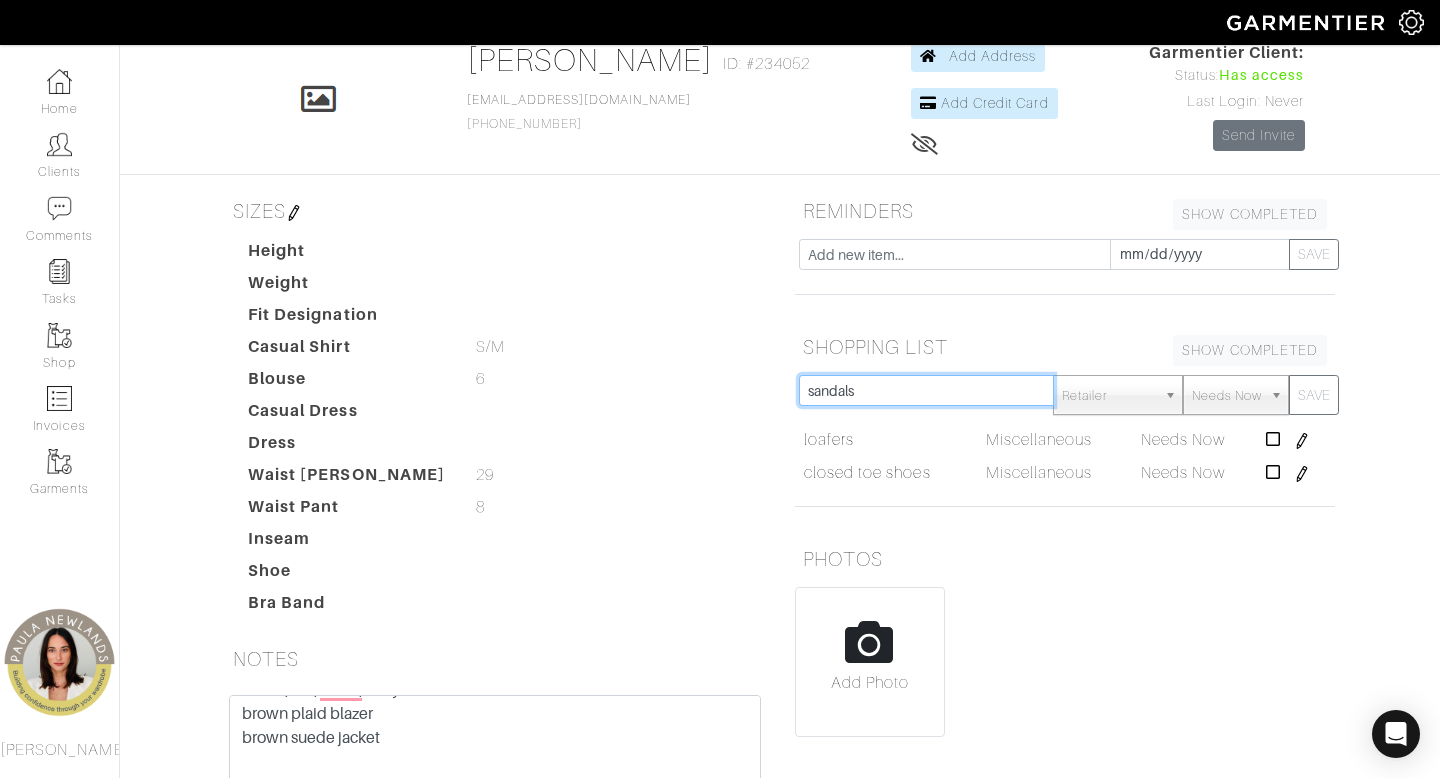 type on "sandals" 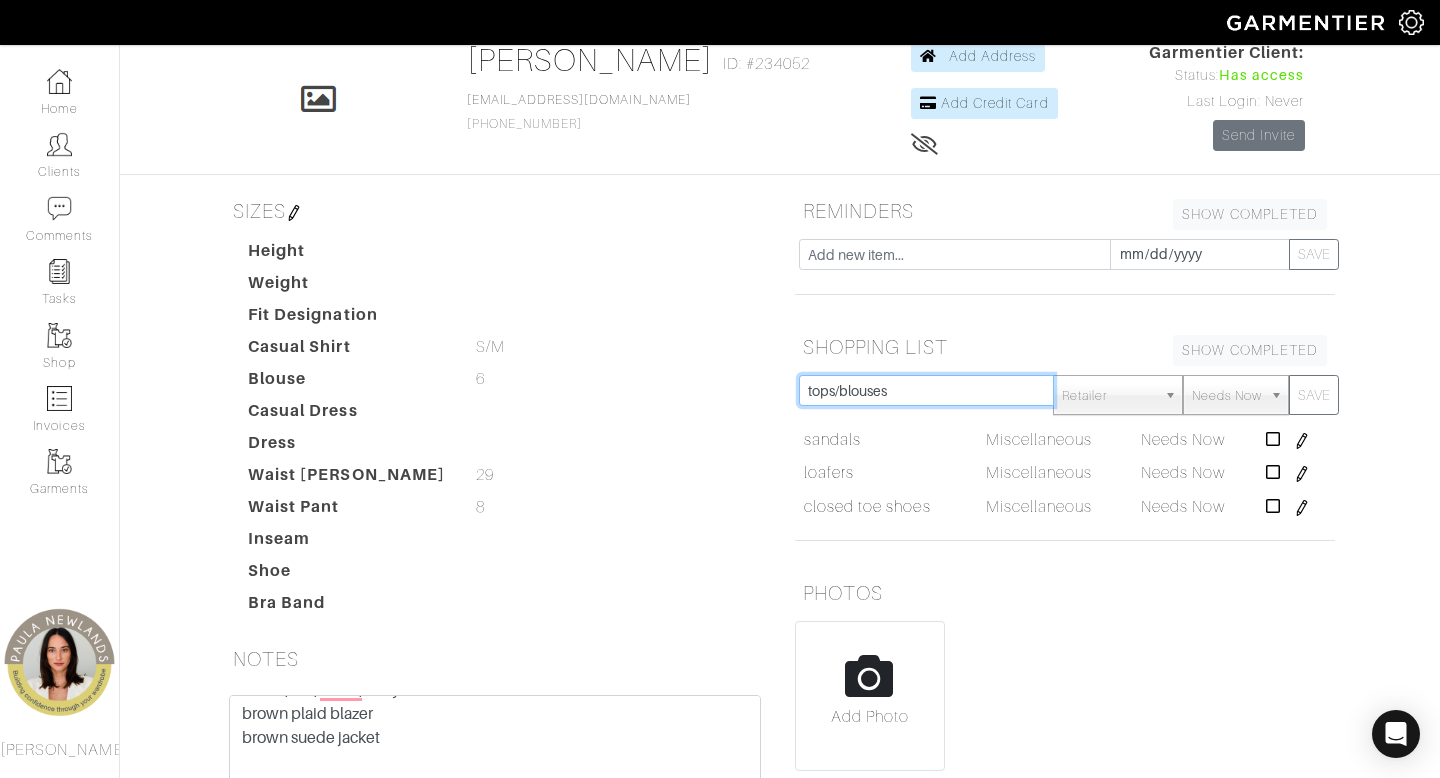 type on "tops/blouses" 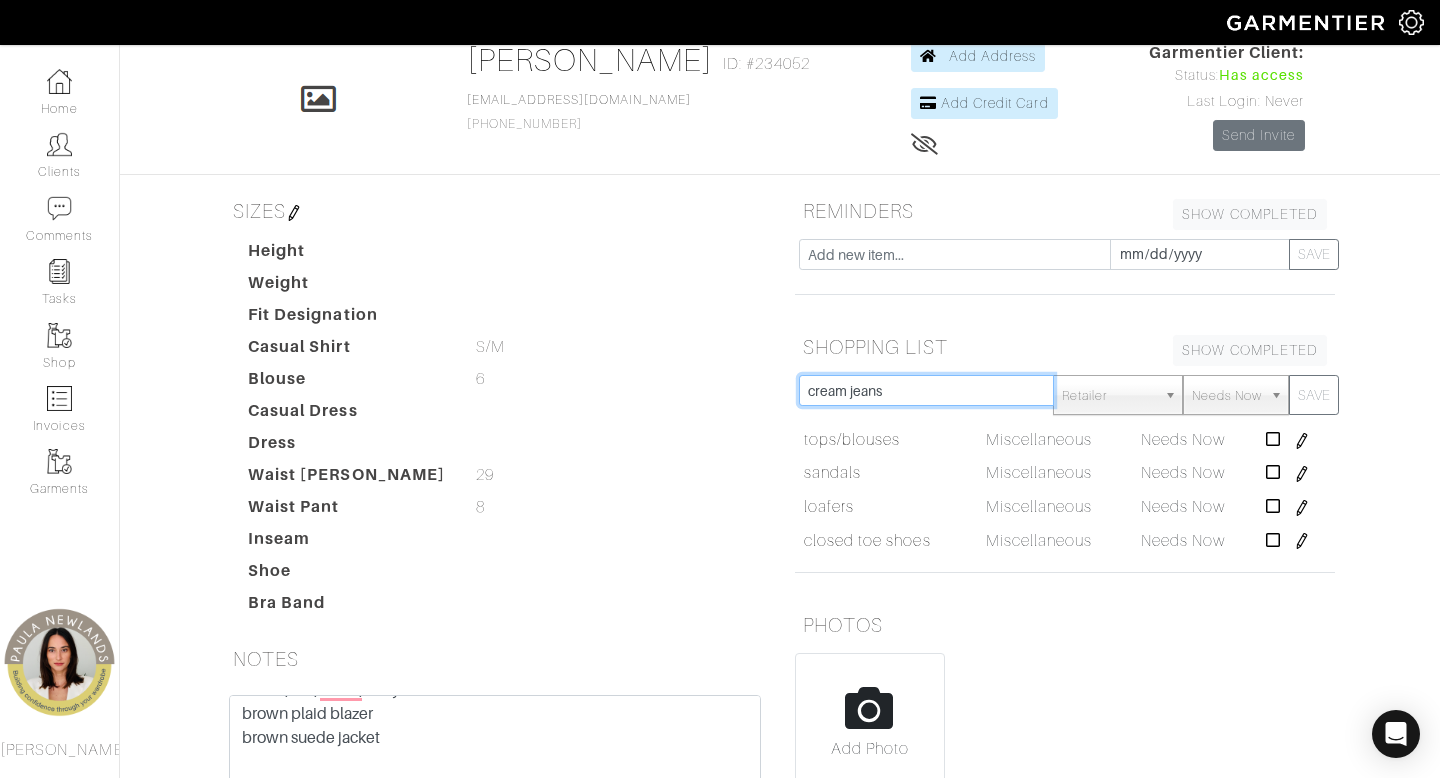 type on "cream jeans" 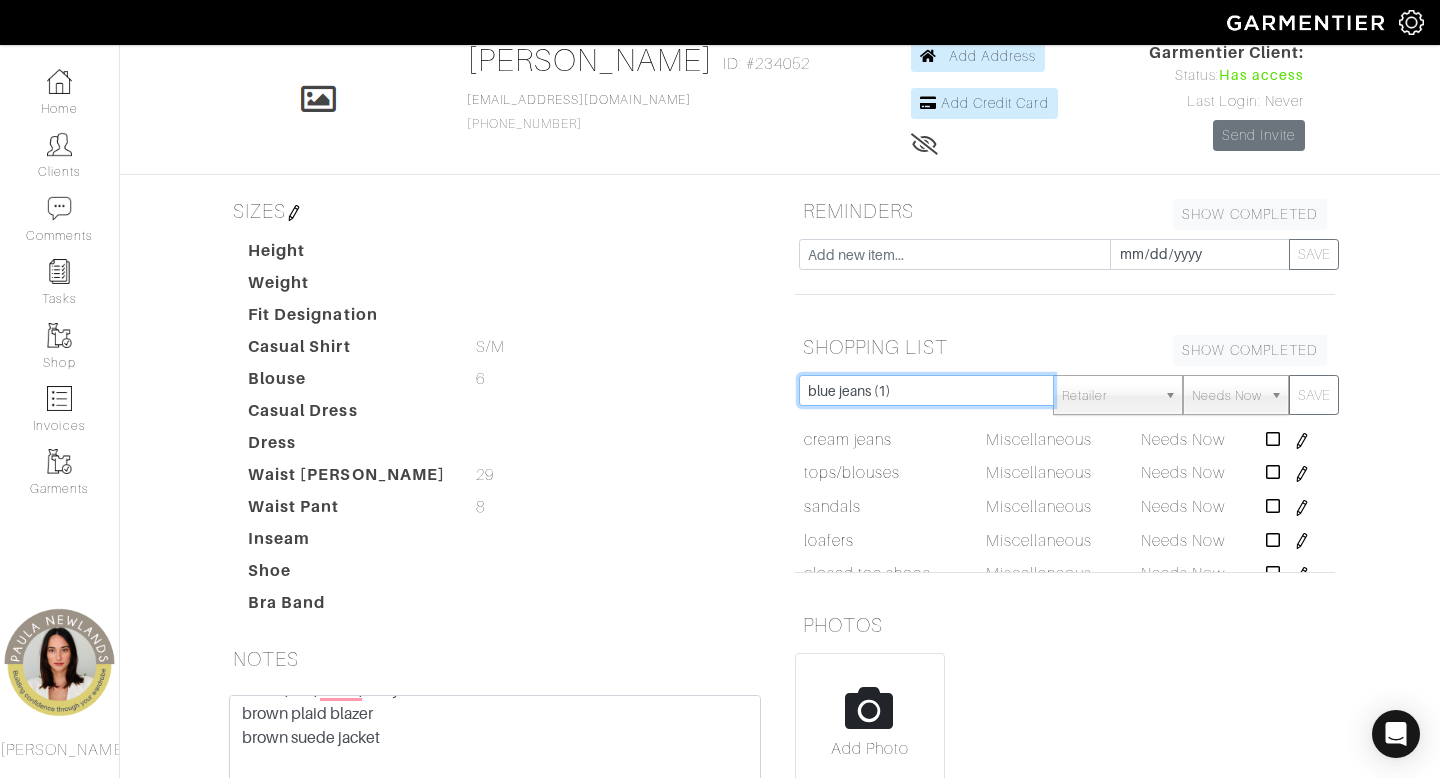 type on "blue jeans (1)" 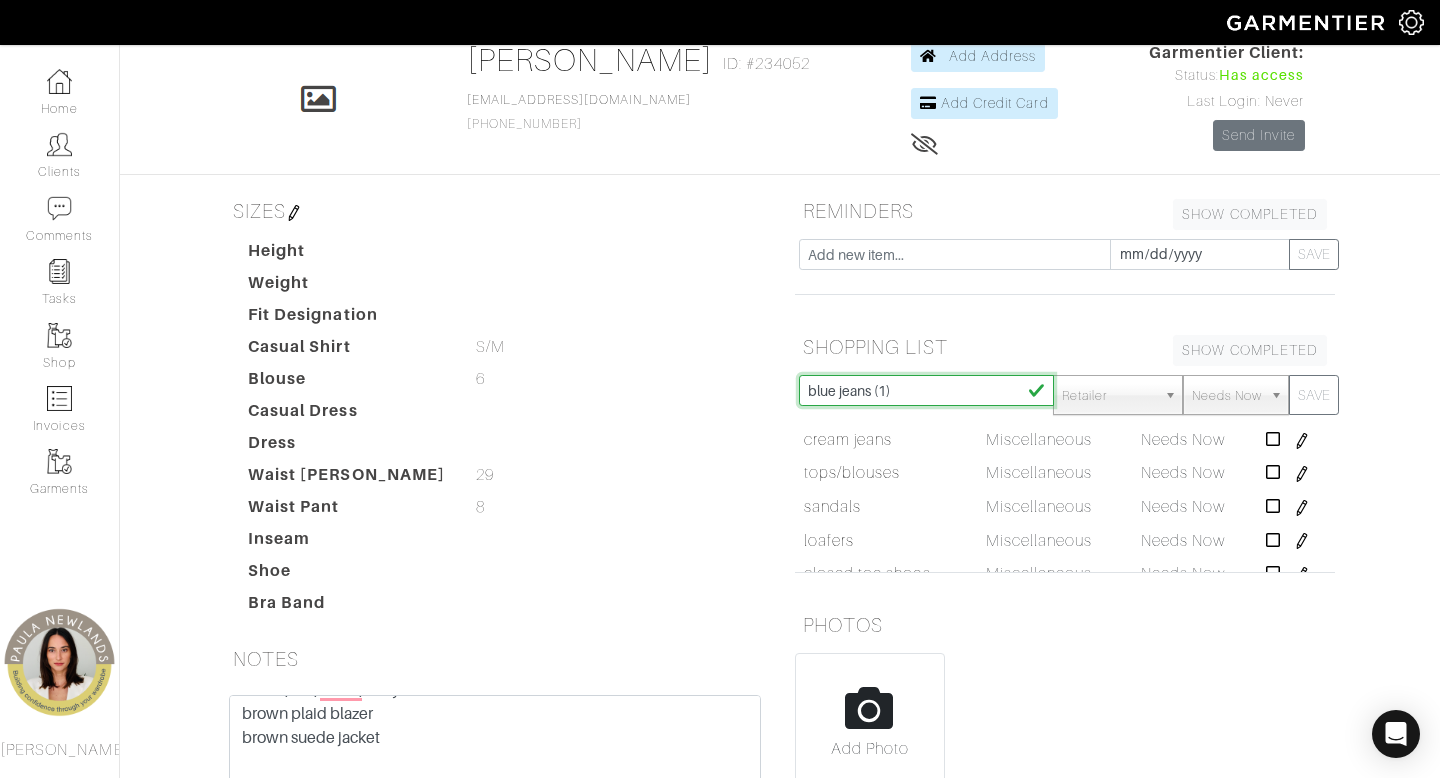 type 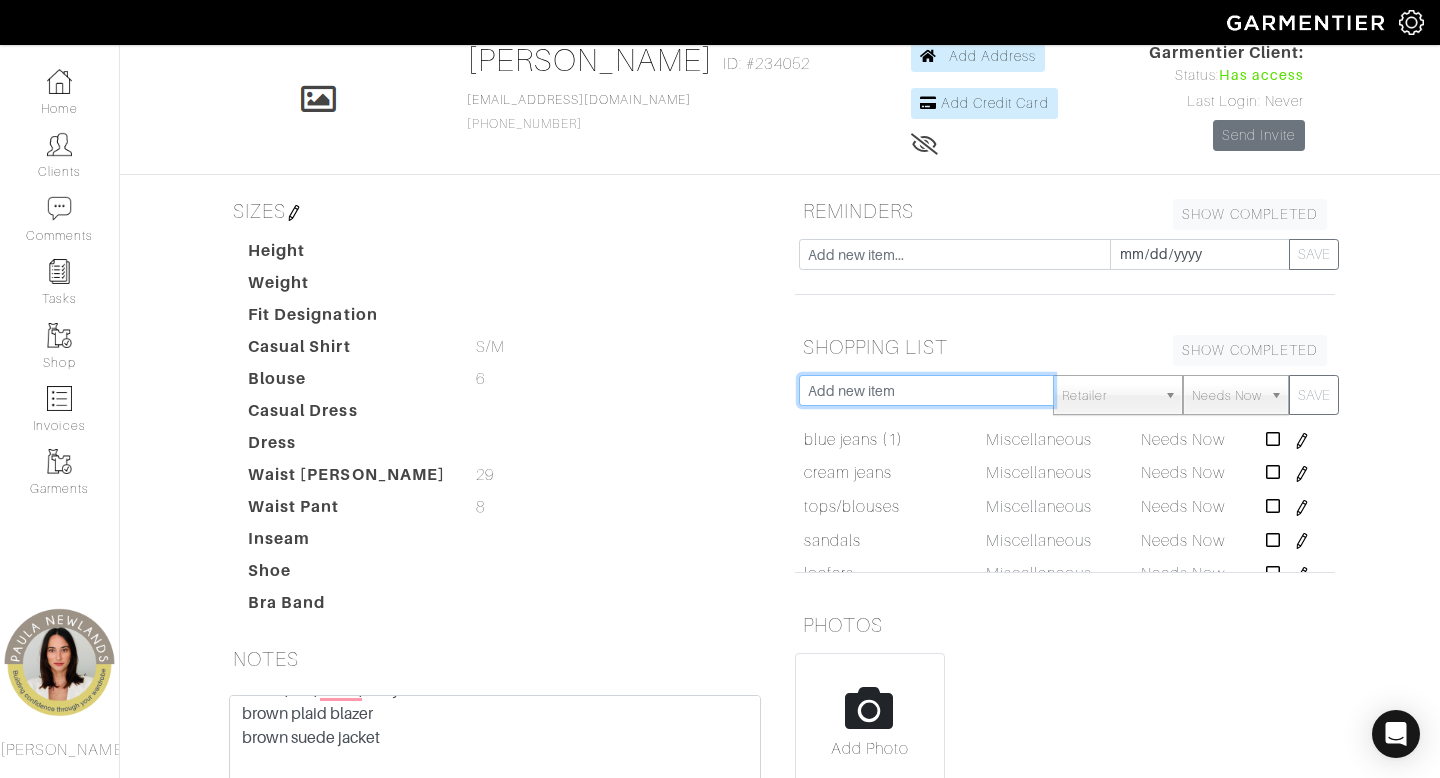 scroll, scrollTop: 442, scrollLeft: 0, axis: vertical 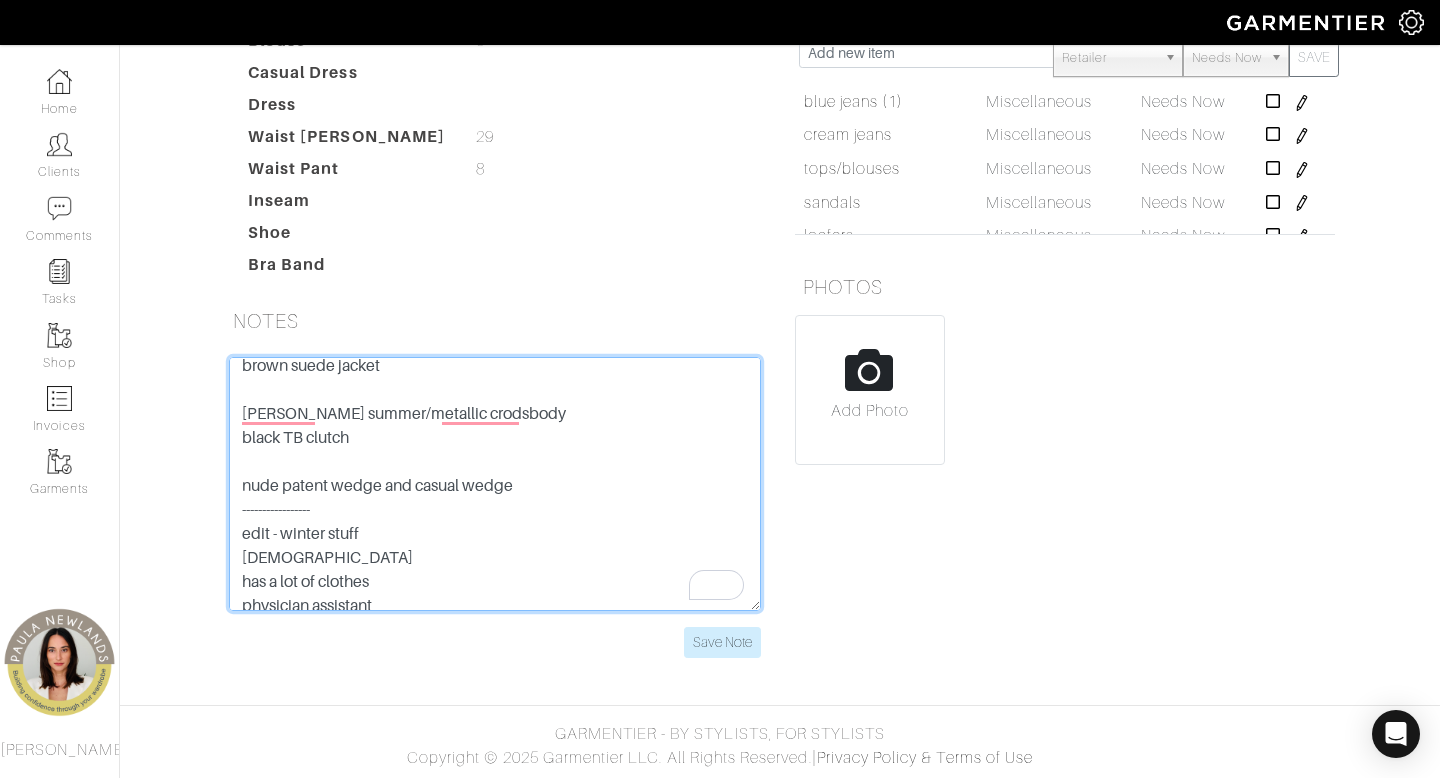 click on "edit - winter stuff
[DEMOGRAPHIC_DATA]
has a lot of clothes
physician assistant
clinic 2 days - casual, new balance sneakers - wants to look better but doesn't have to
casual and comfortable - heeled boot over a heel!
does not wear heels
flats!!
surgery 2x a week
rare date nights
capsule
staples
foundation
chatted with a stylist a year ago" at bounding box center (495, 484) 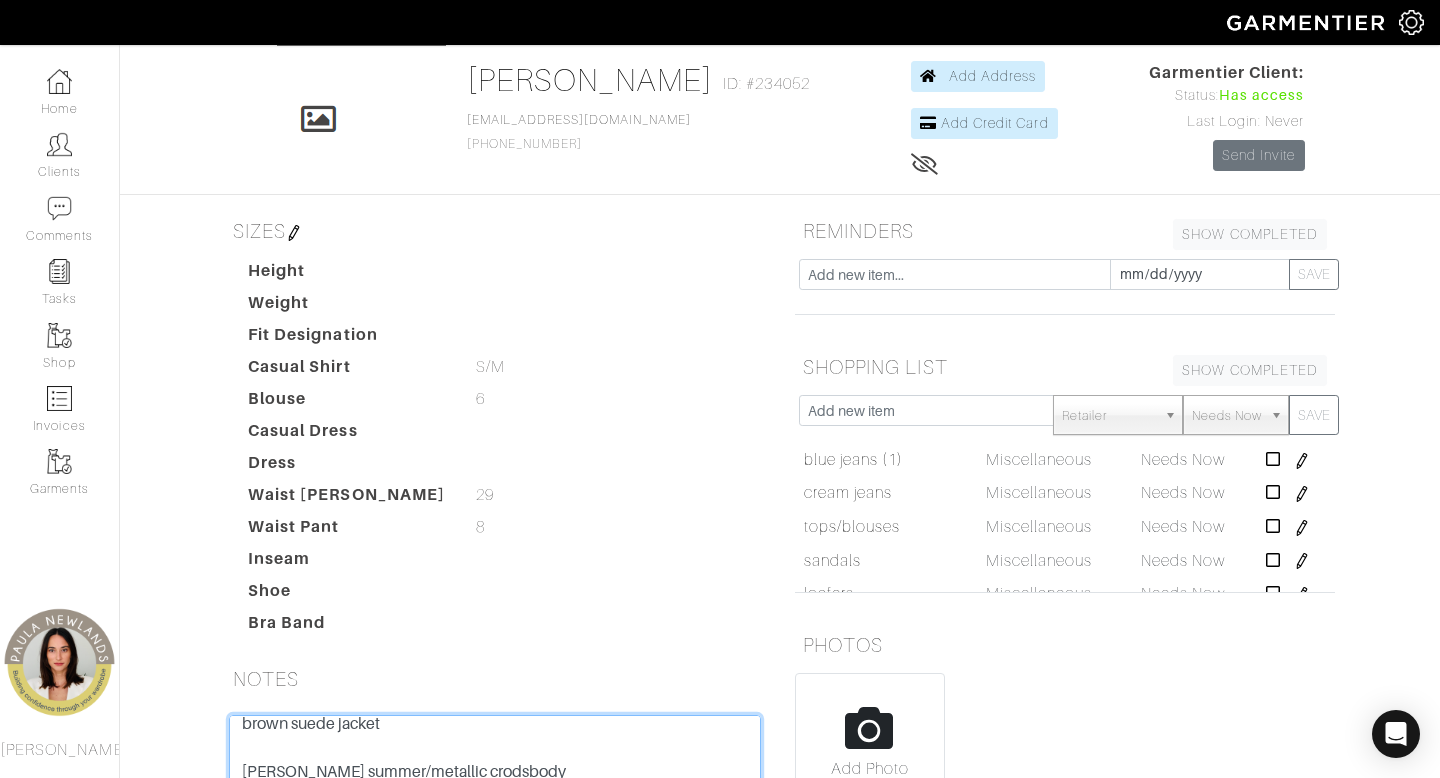 scroll, scrollTop: 79, scrollLeft: 0, axis: vertical 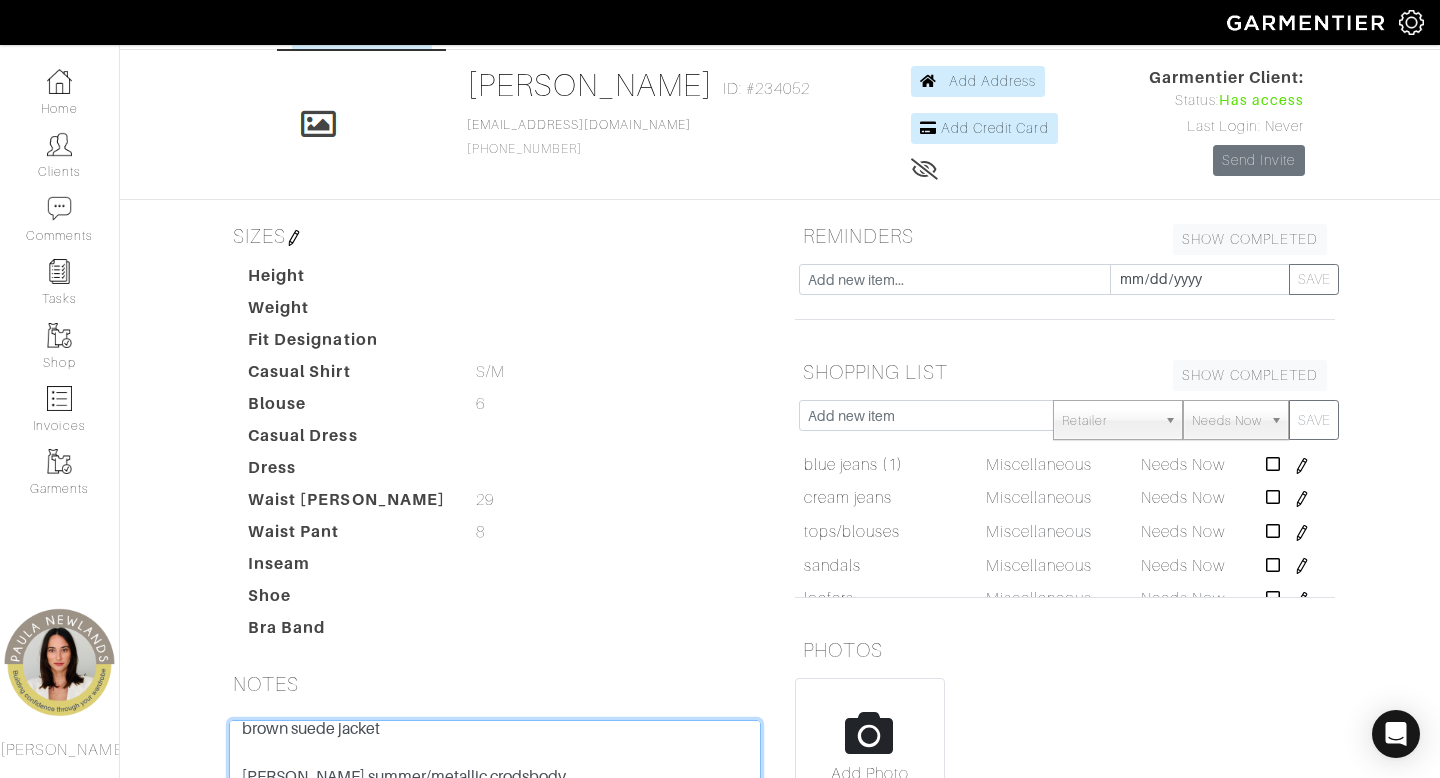 type on "HAS:
chambray
black cardigan
baby blue cardigan
peach and pink cardigans
white jeans (3 pairs)
black jeans
denim jacket
tan blazer
cream, tan,fuscia, navy tweed
brown plaid blazer
brown suede jacket
[PERSON_NAME] summer/metallic crodsbody
black TB clutch
nude patent wedge and casual wedge
has belts
-----------------
edit - winter stuff
[DEMOGRAPHIC_DATA]
has a lot of clothes
physician assistant
clinic 2 days - casual, new balance sneakers - wants to look better but doesn't have to
casual and comfortable - heeled boot over a heel!
does not wear heels
flats!!
surgery 2x a week
rare date nights
capsule
staples
foundation
chatted with a stylist a year ago" 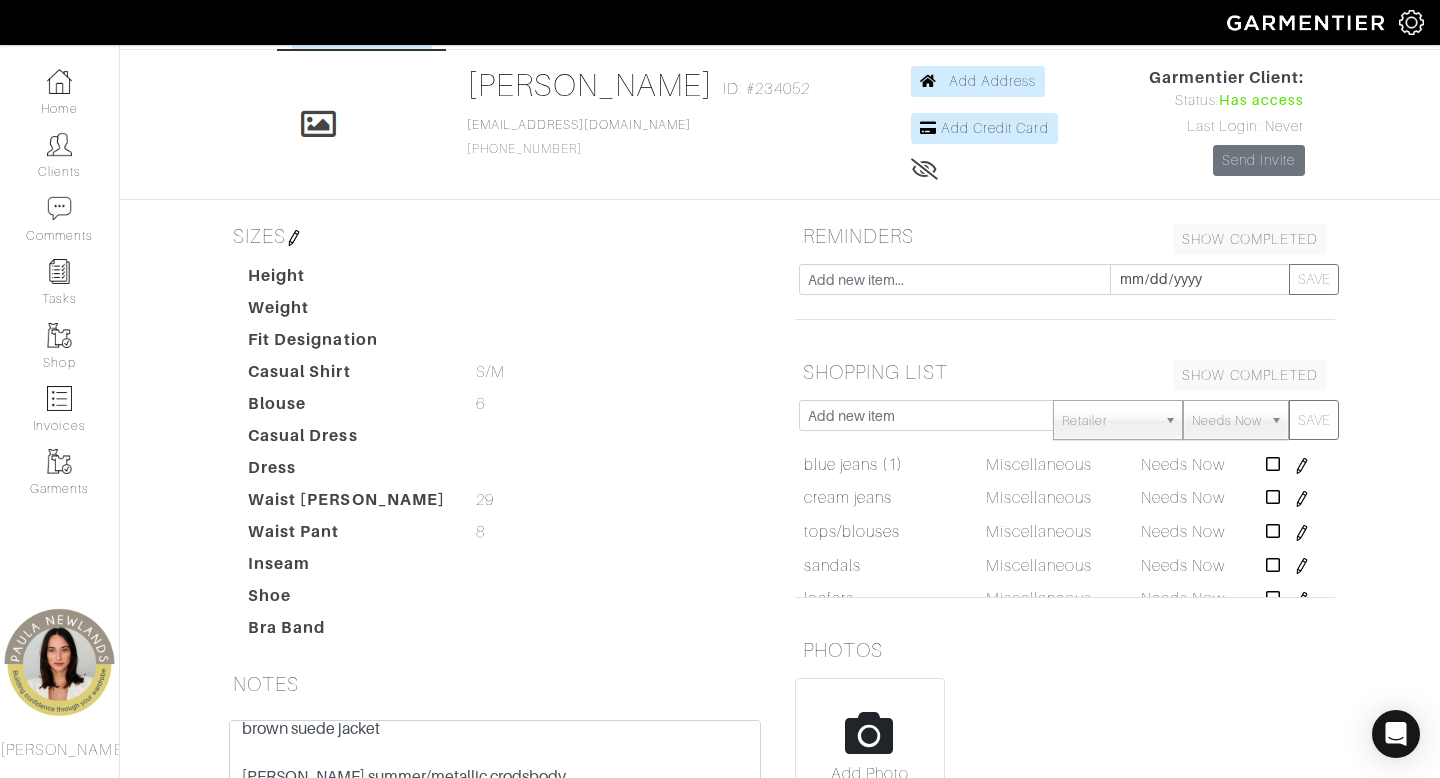 click at bounding box center [294, 238] 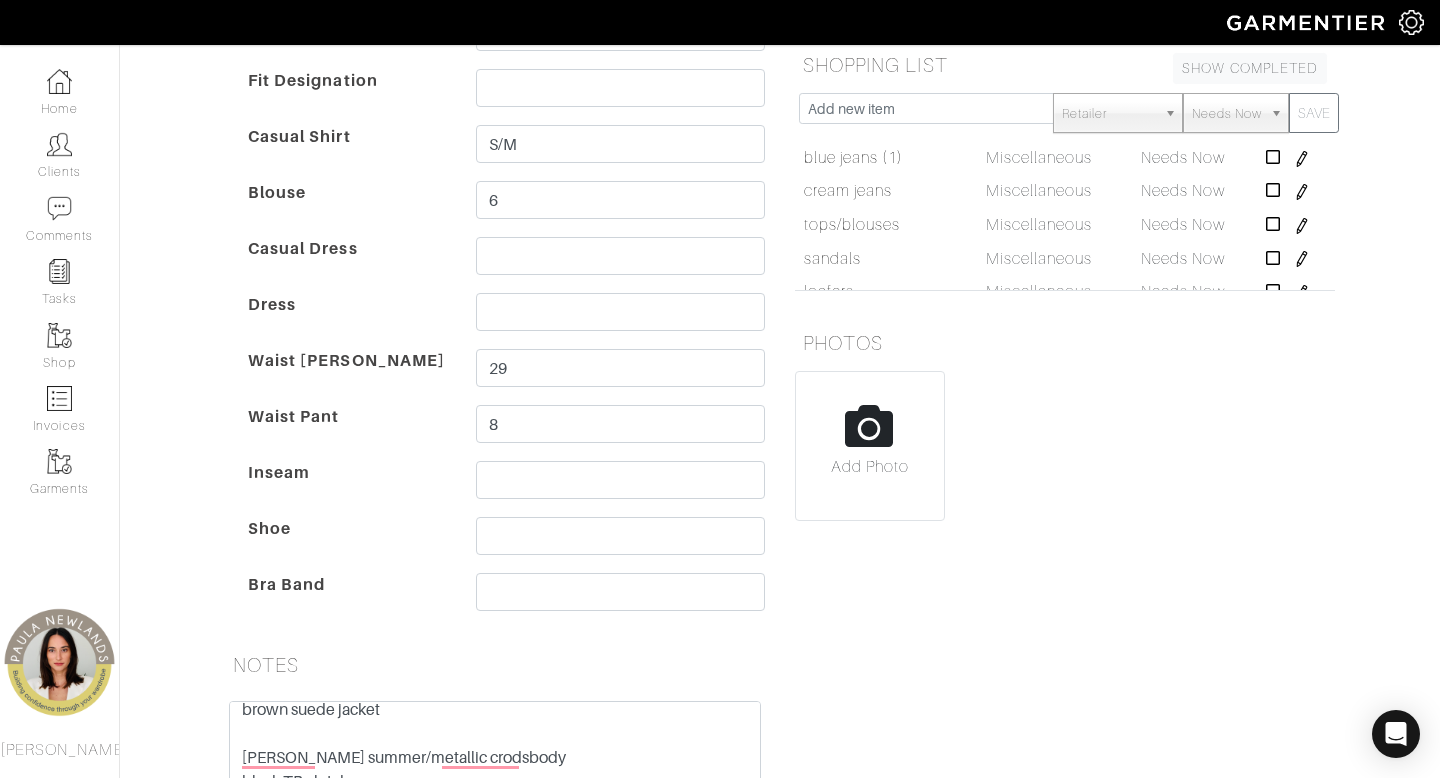 scroll, scrollTop: 410, scrollLeft: 0, axis: vertical 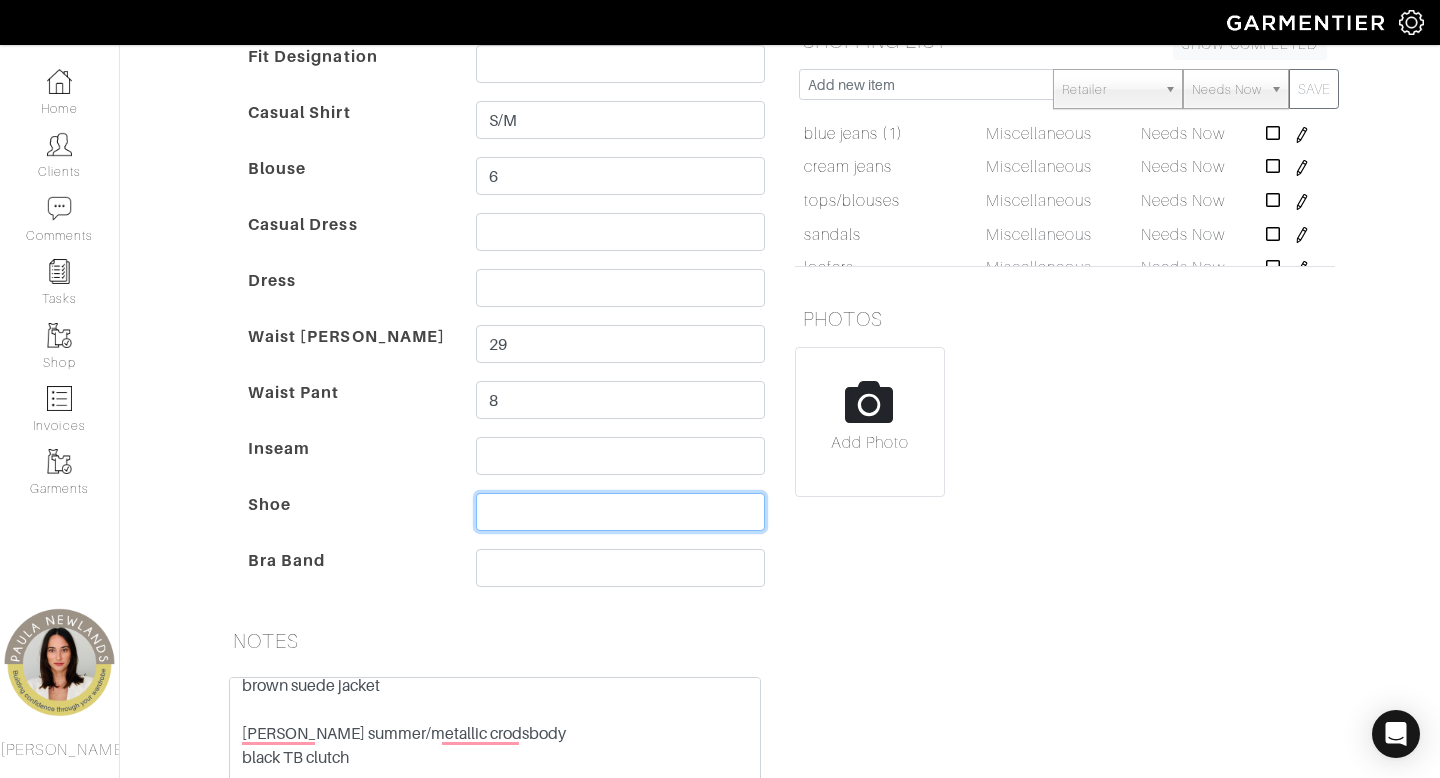 click at bounding box center [620, 512] 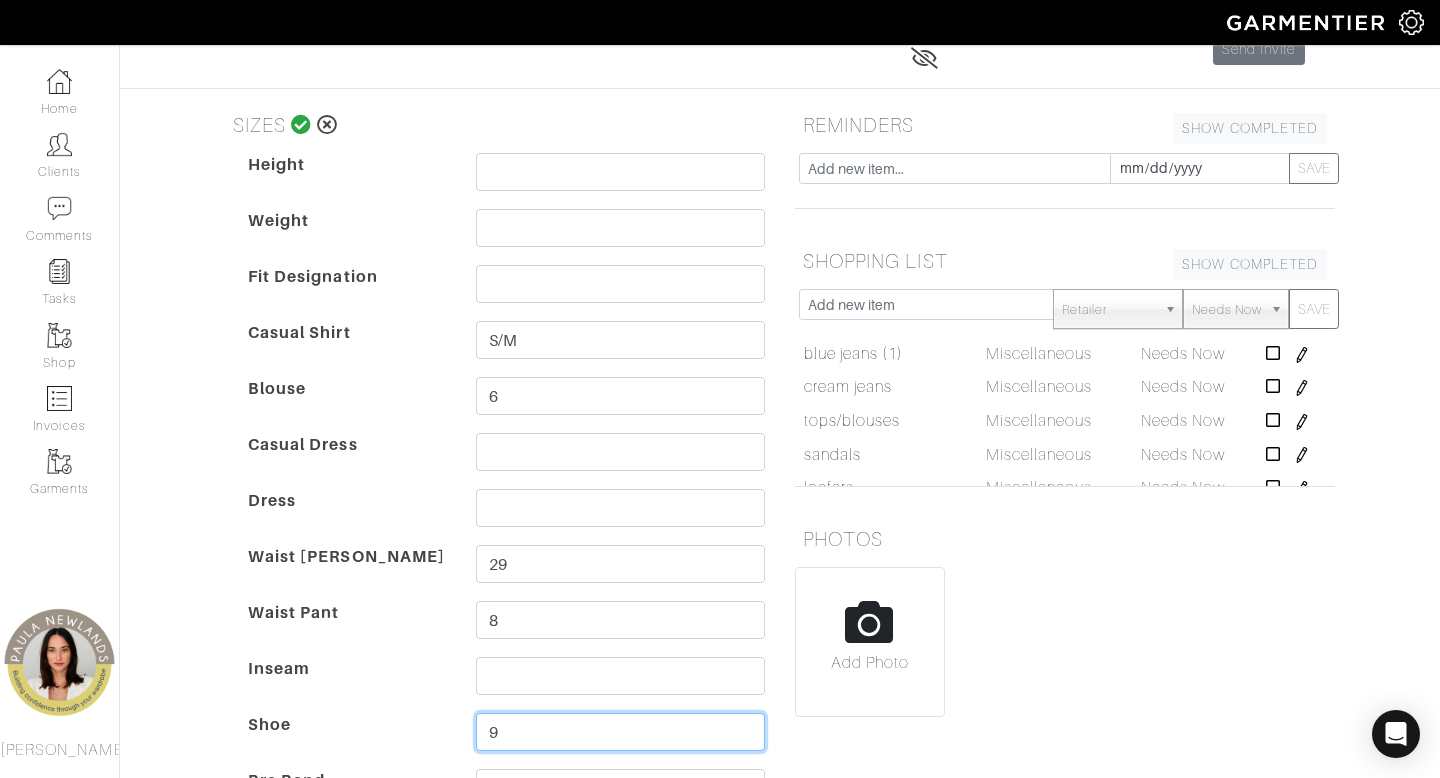 scroll, scrollTop: 167, scrollLeft: 0, axis: vertical 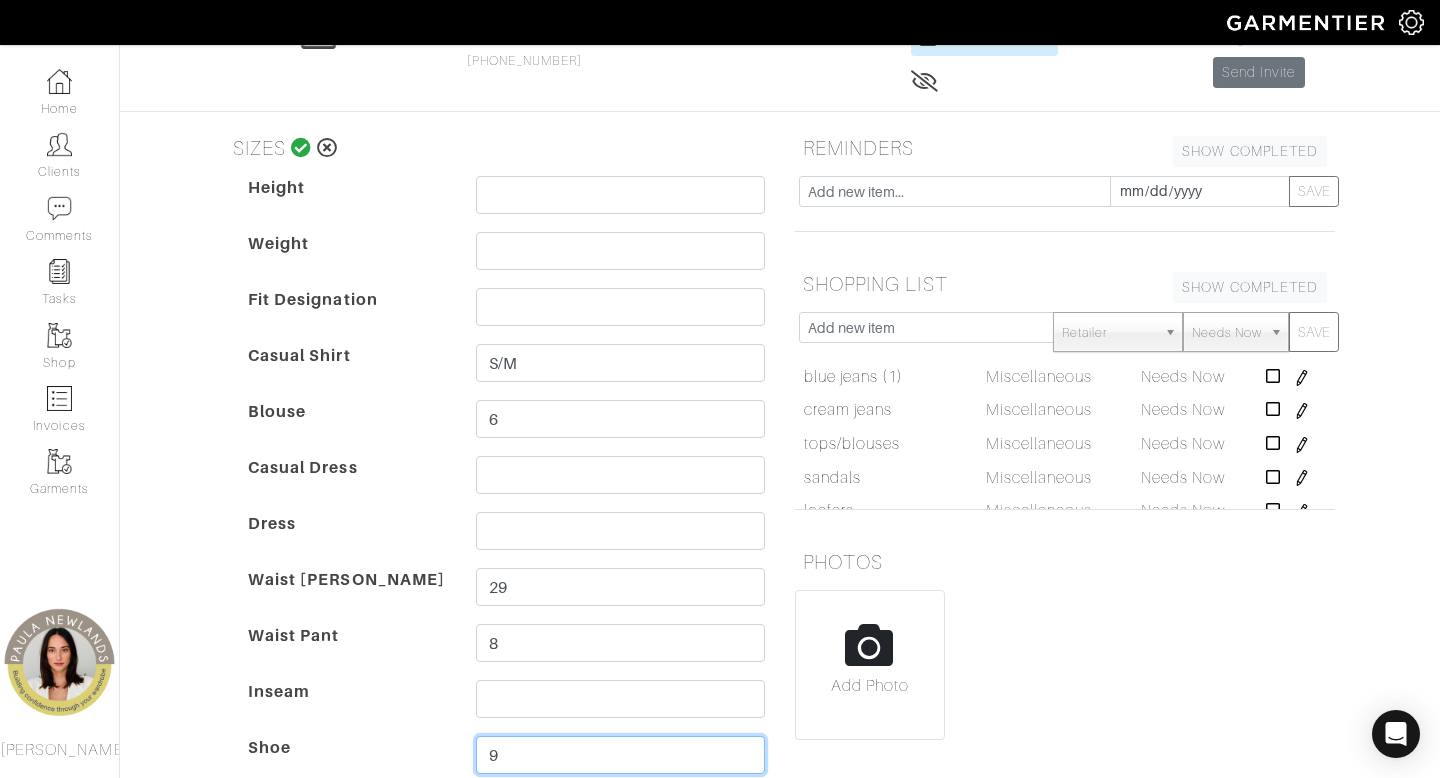 type on "9" 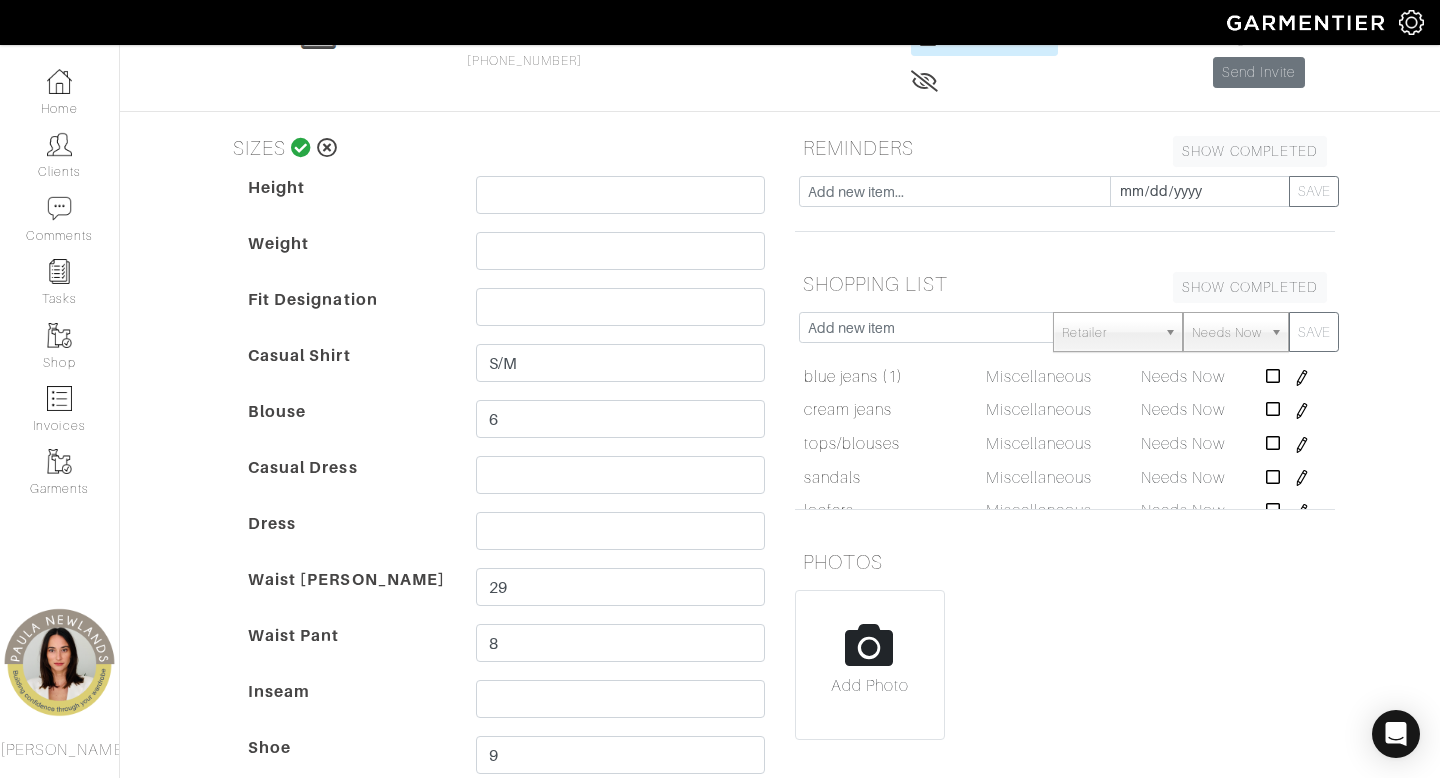click at bounding box center [301, 148] 